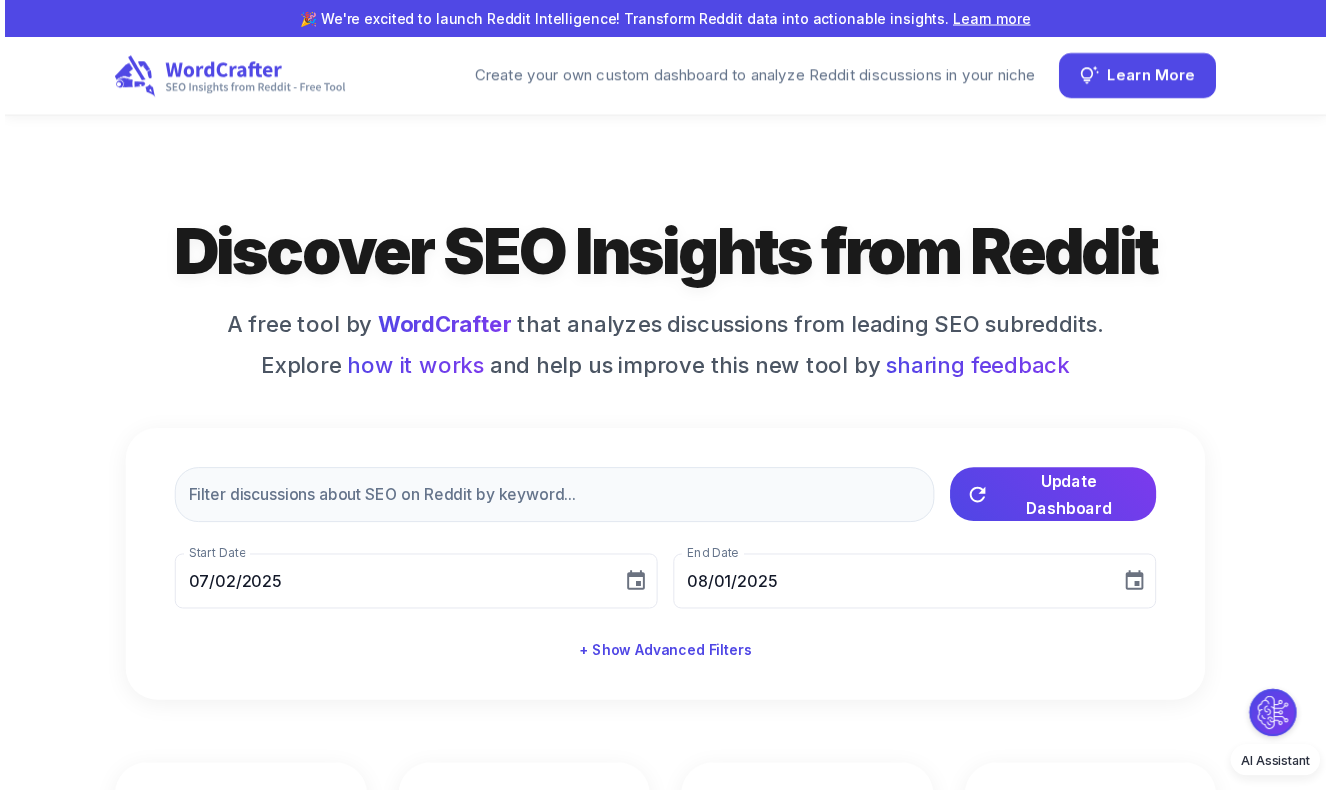 scroll, scrollTop: 0, scrollLeft: 0, axis: both 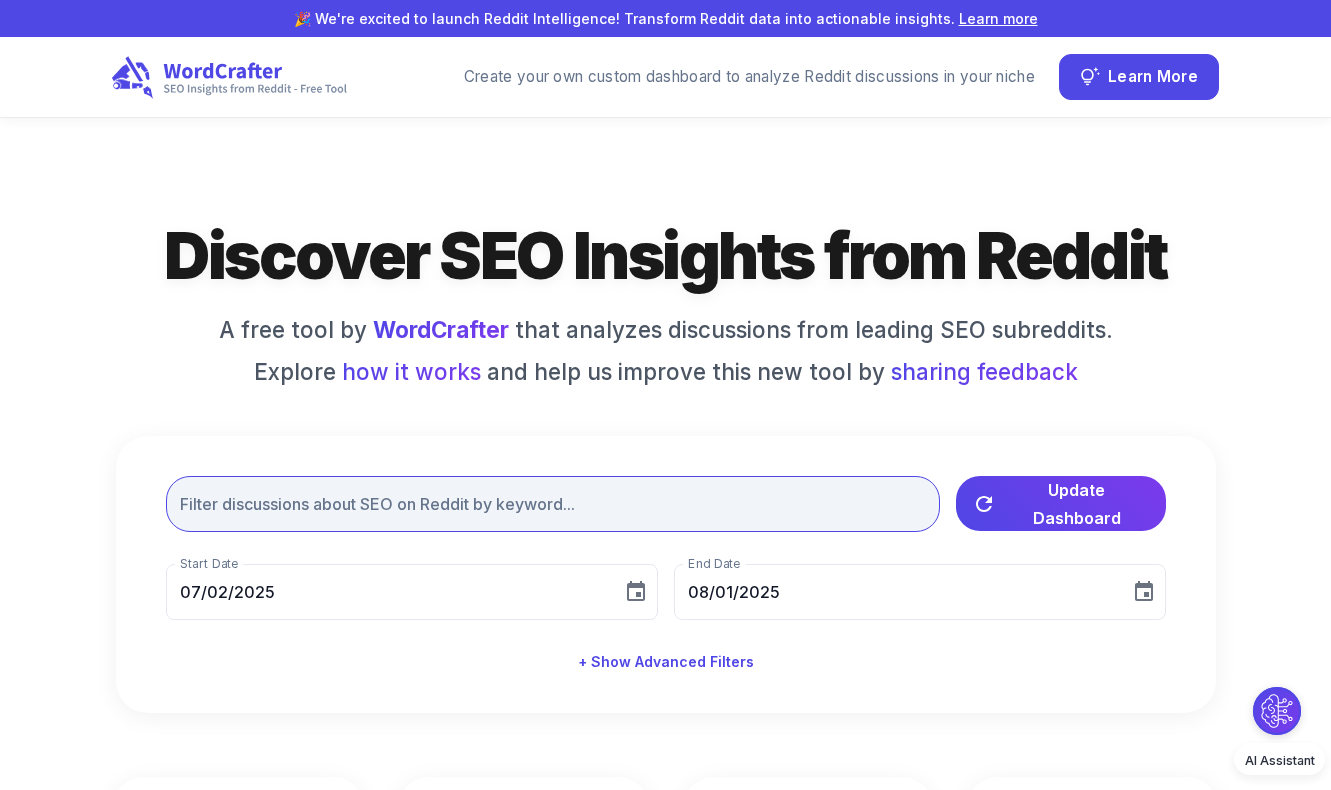 click at bounding box center [553, 504] 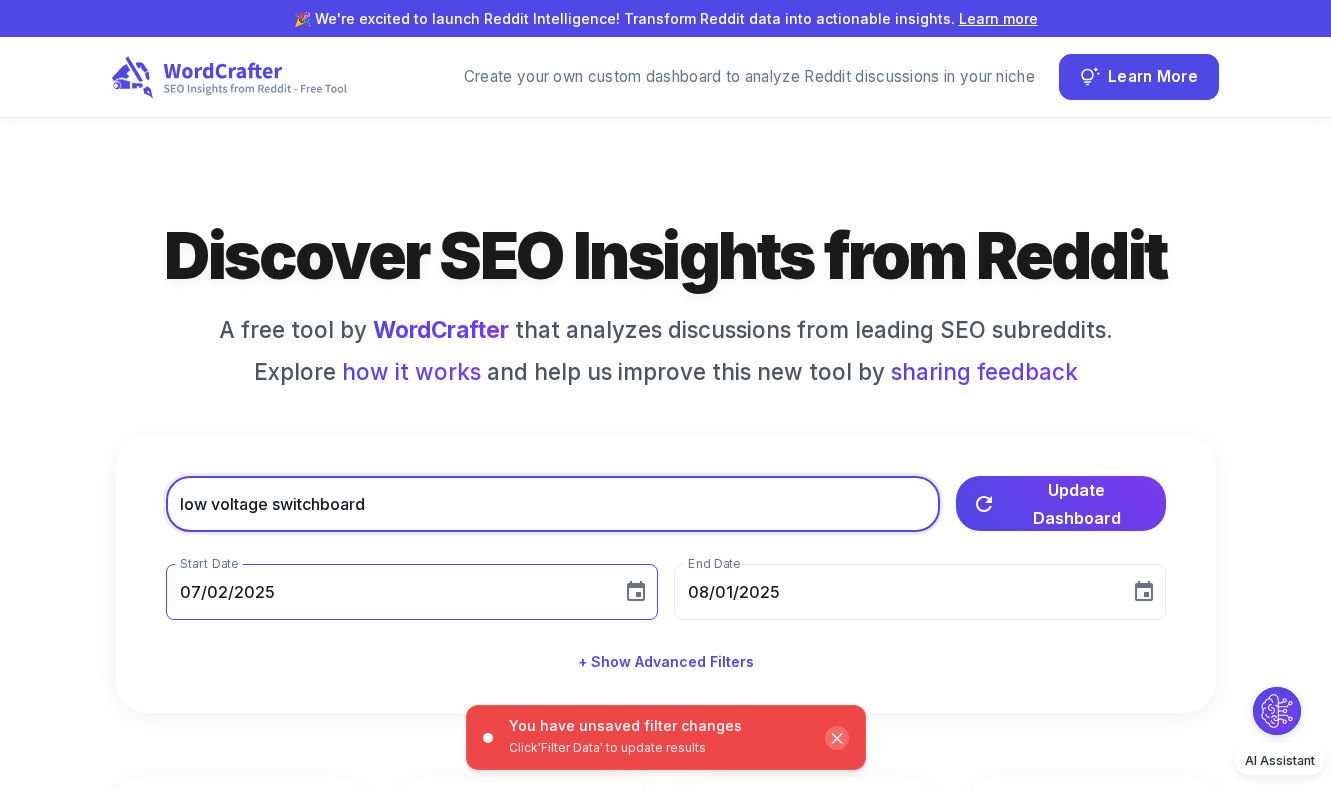 type on "low voltage switchboard" 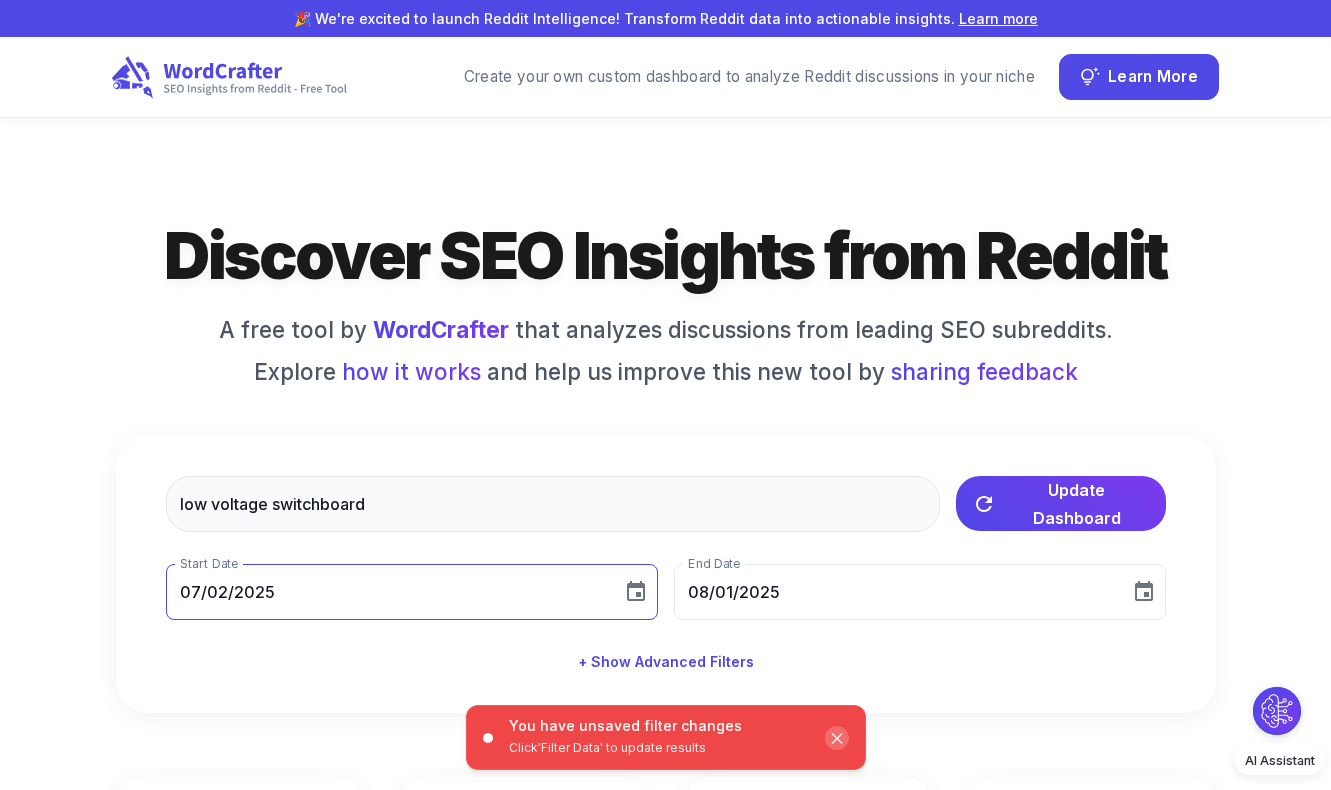 click 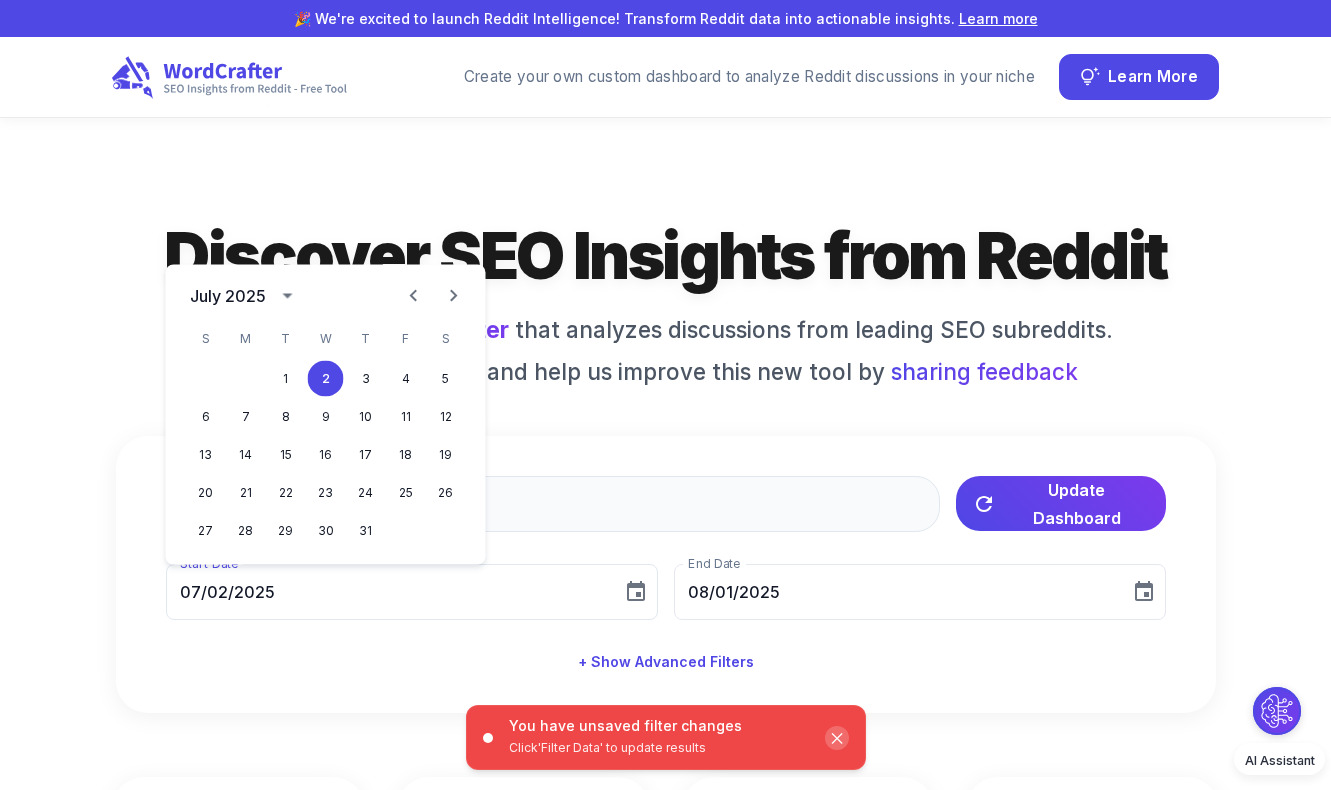 click 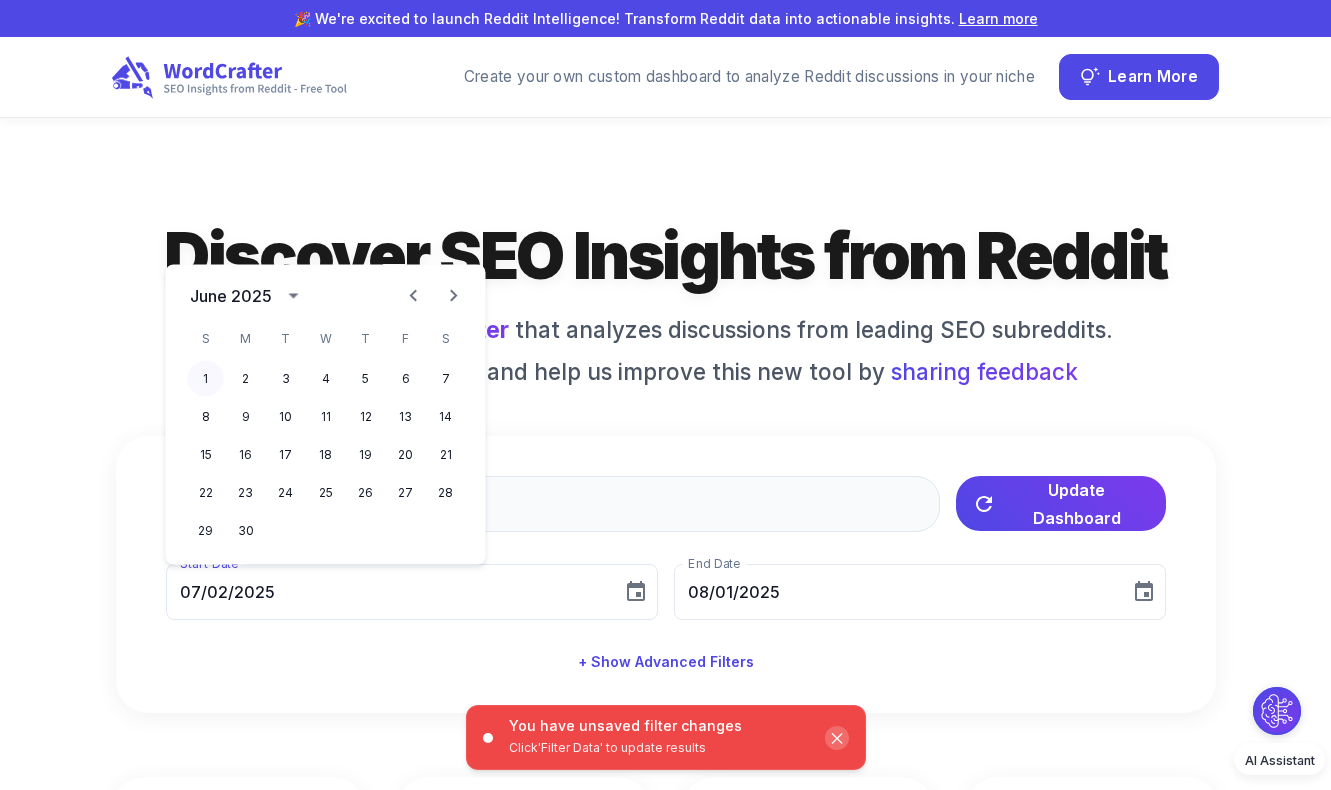 click on "1" at bounding box center (206, 379) 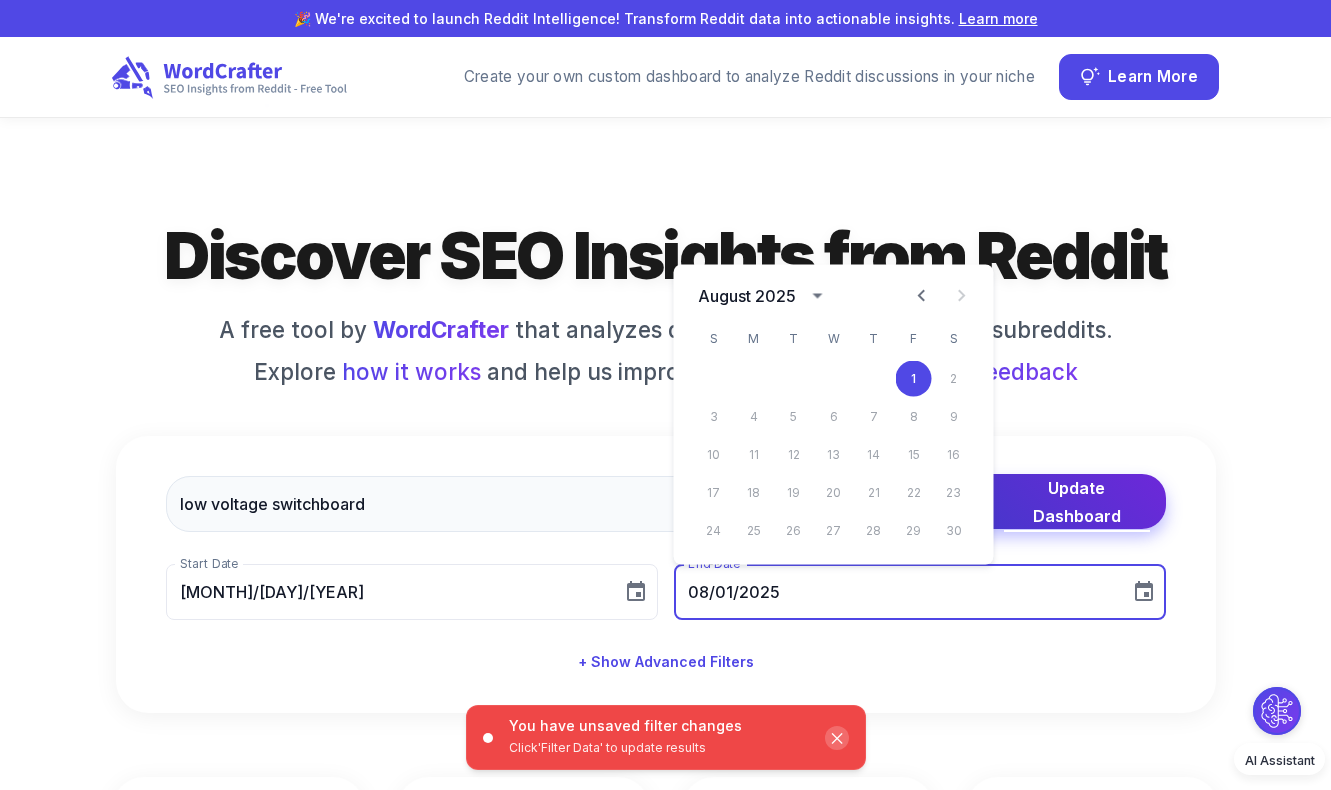 click on "Update Dashboard" at bounding box center (1077, 502) 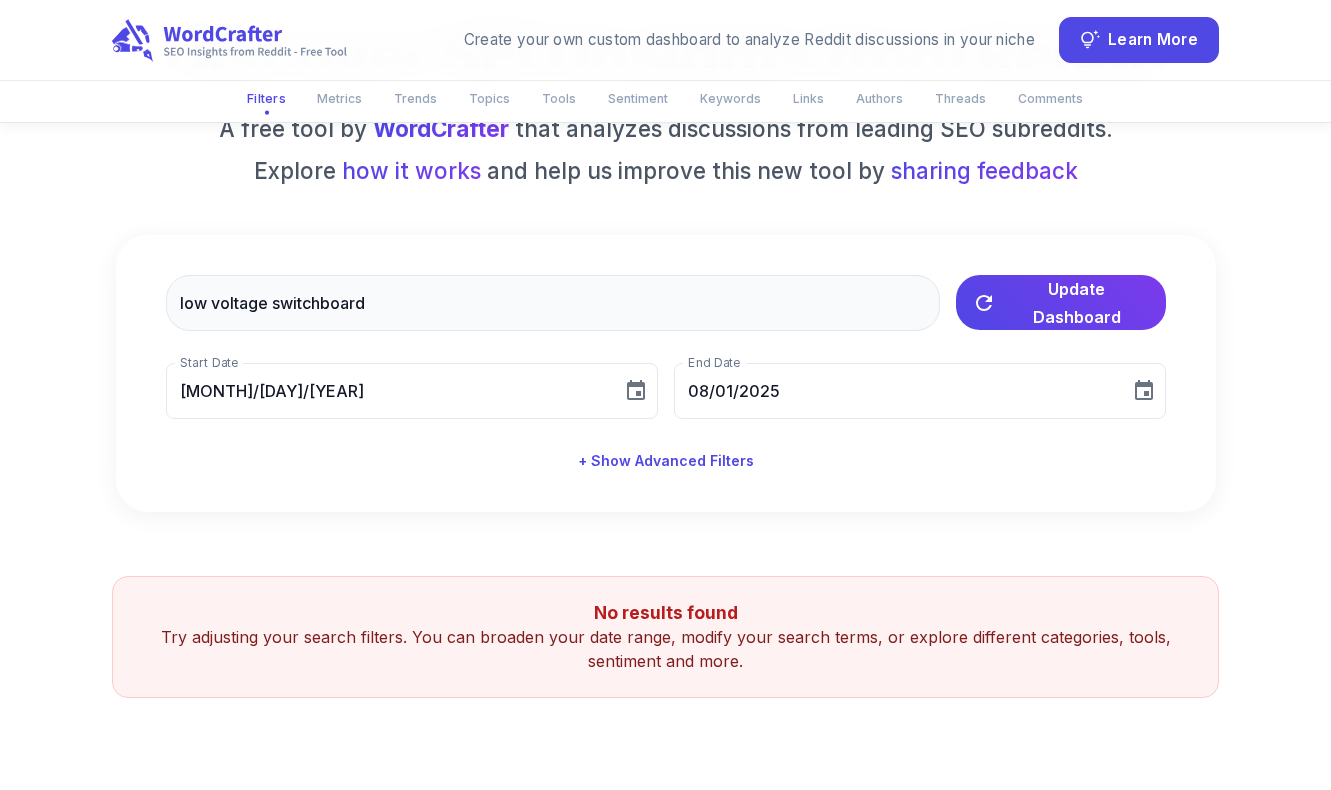 scroll, scrollTop: 208, scrollLeft: 0, axis: vertical 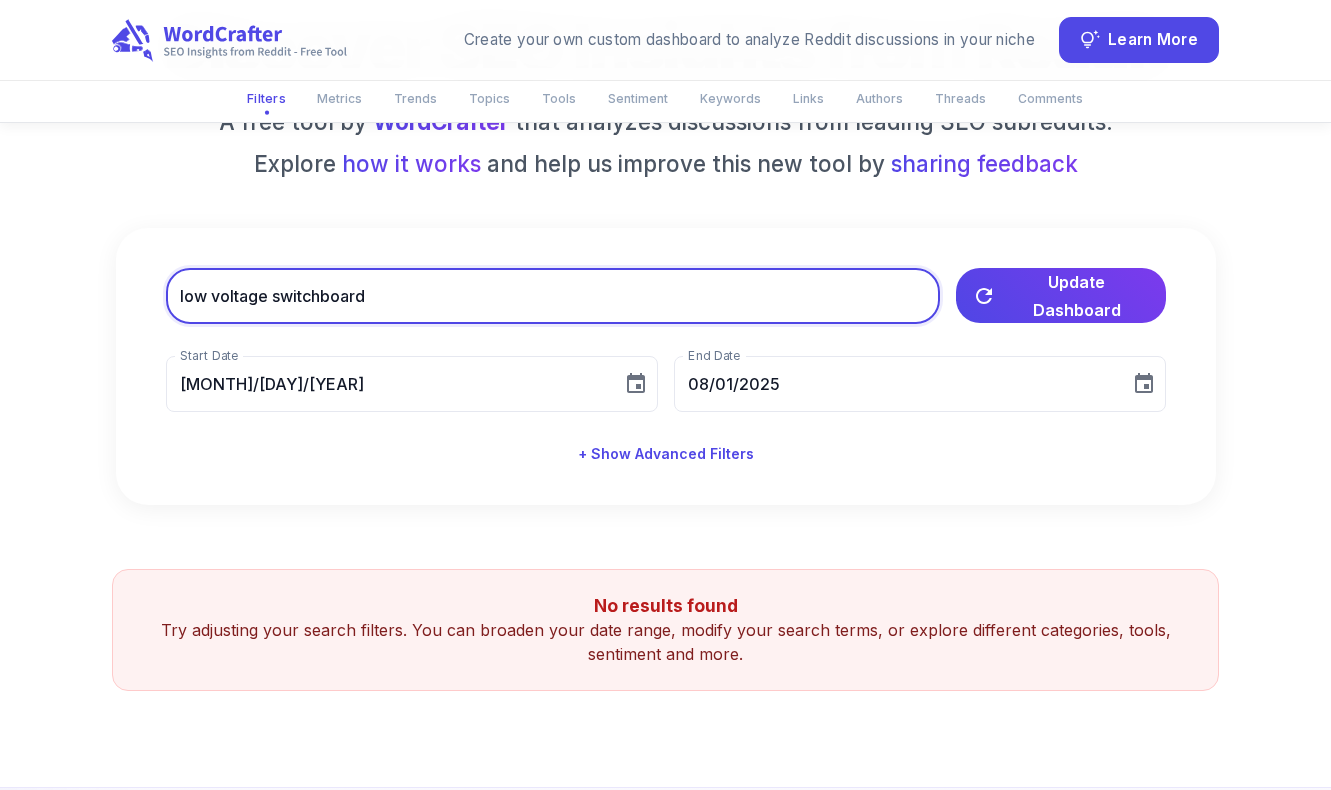 drag, startPoint x: 470, startPoint y: 300, endPoint x: 166, endPoint y: 294, distance: 304.0592 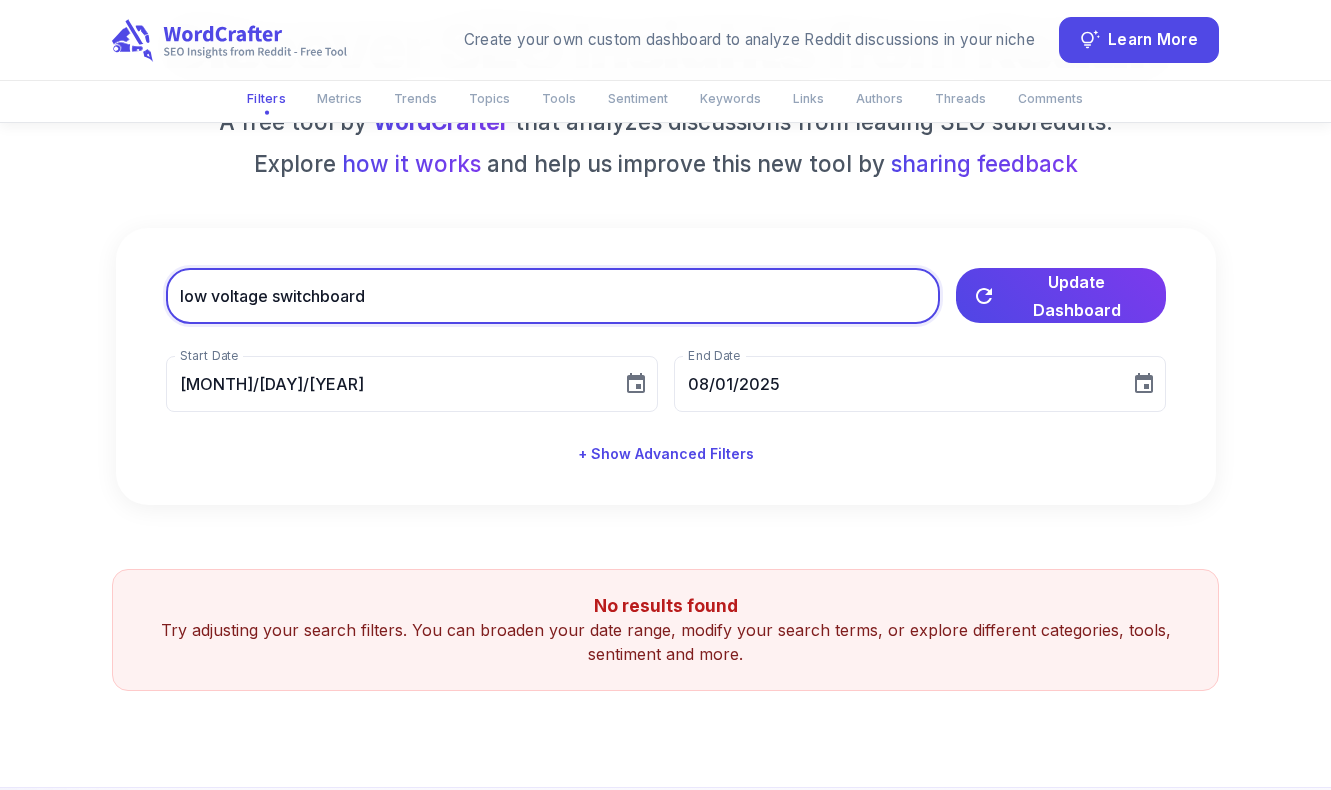 click on "low voltage switchboard" at bounding box center (553, 296) 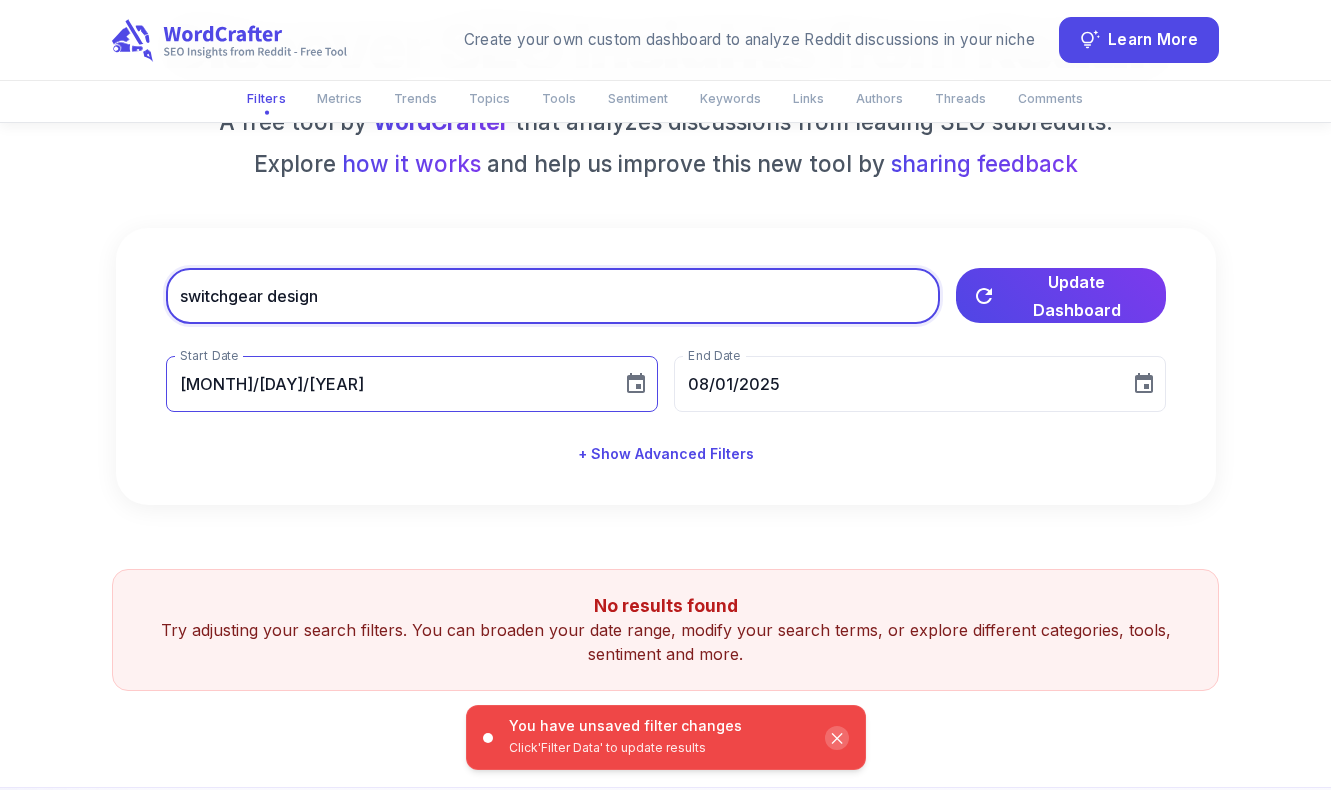 type on "switchgear design" 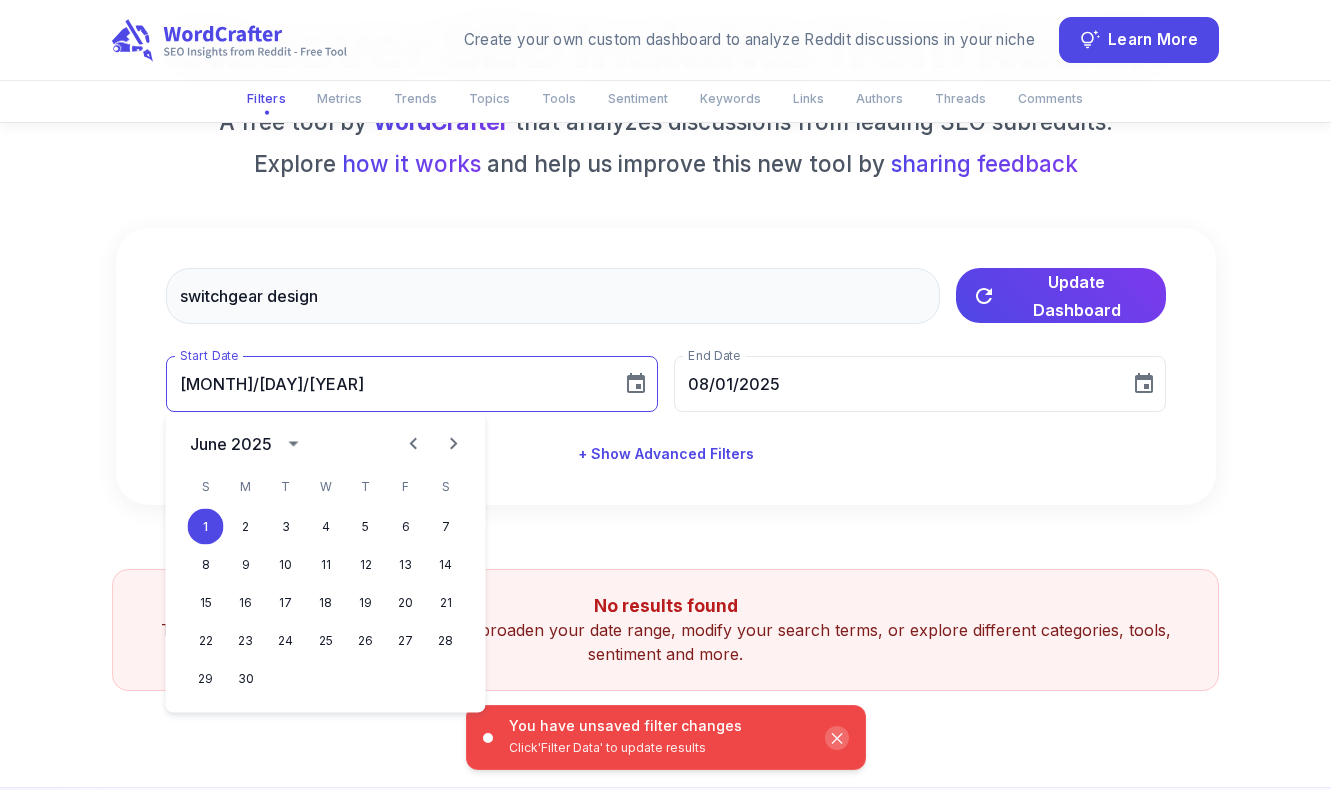 click 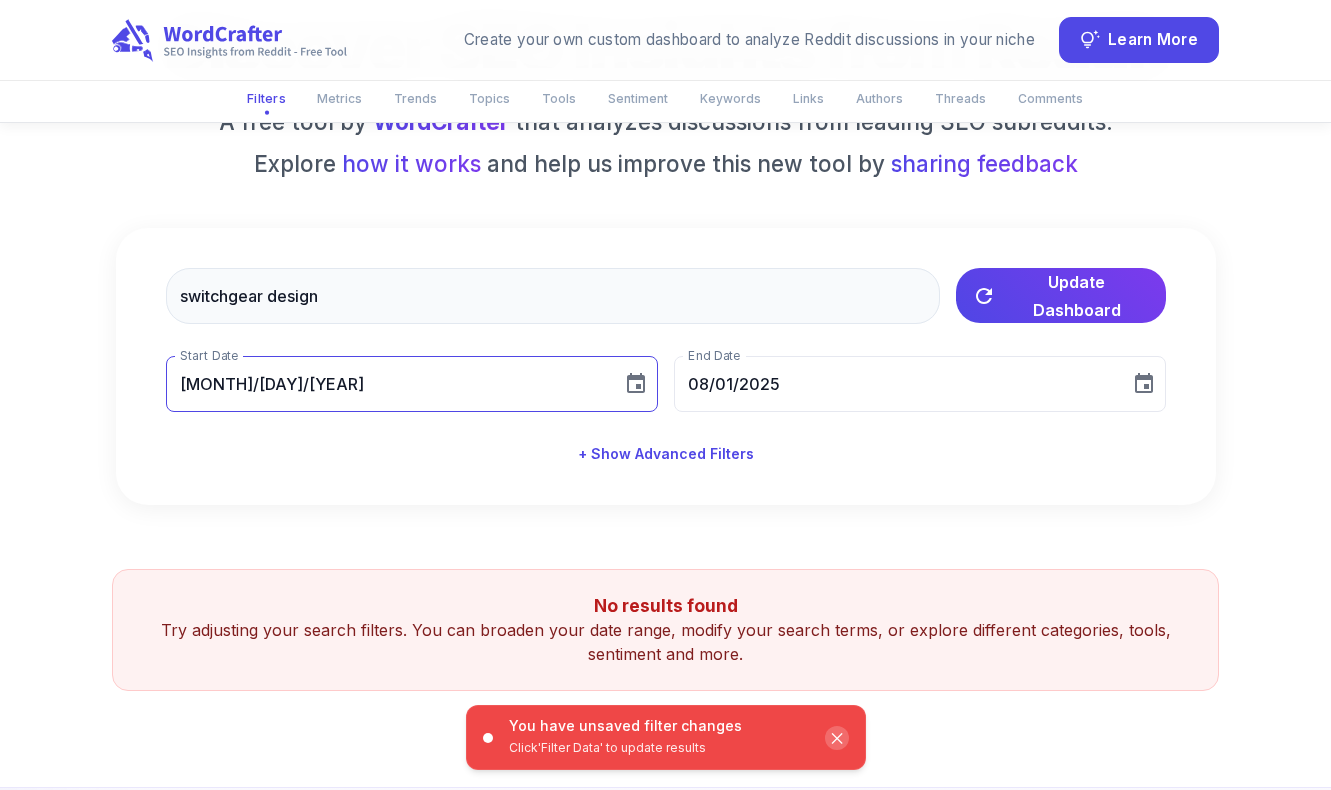click at bounding box center (636, 384) 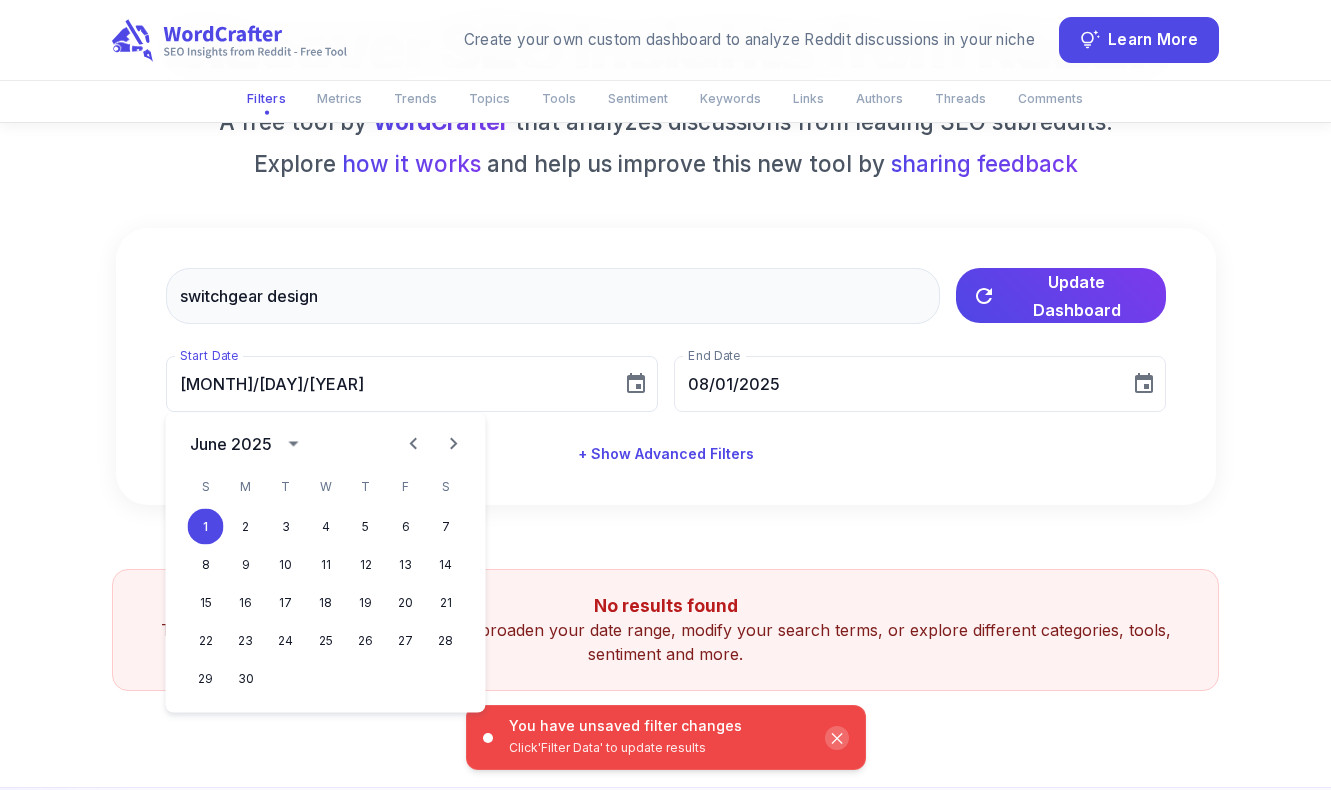 click 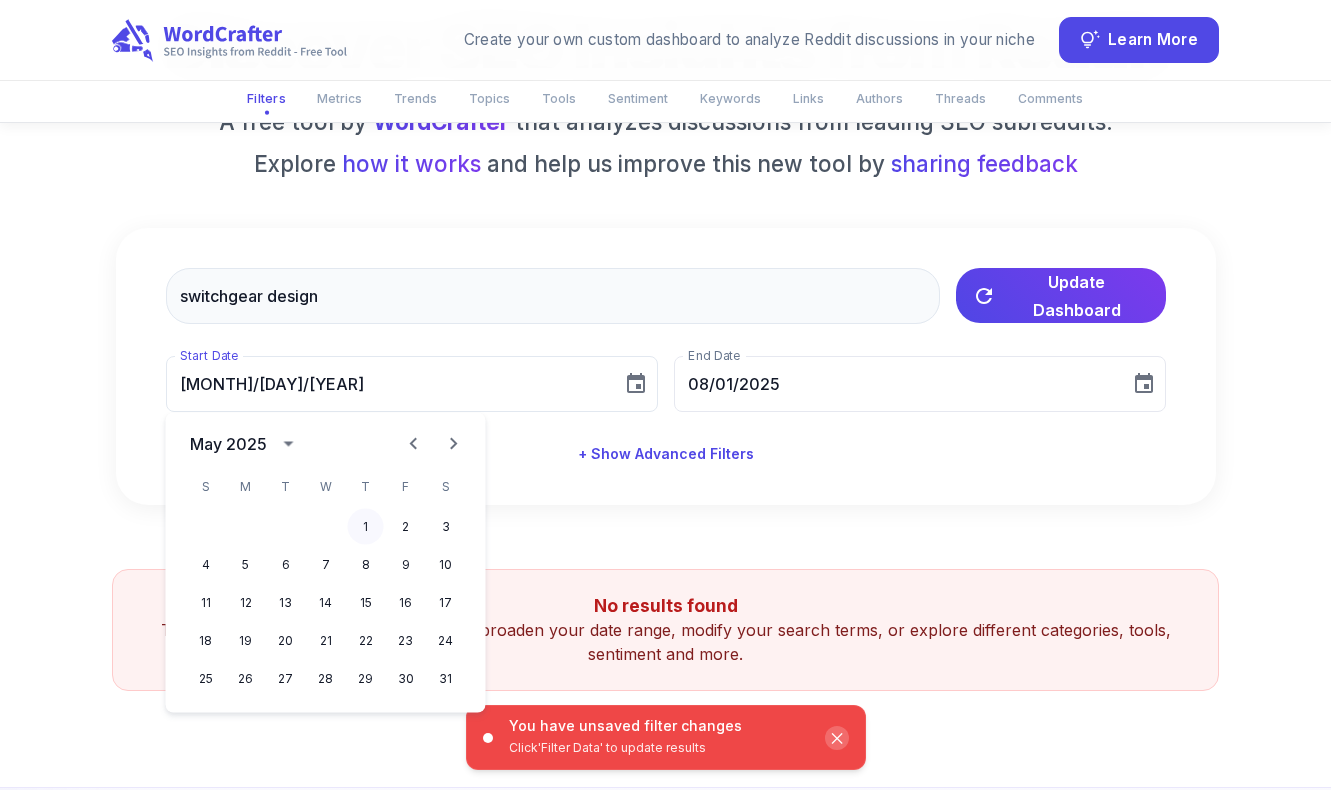 click on "1" at bounding box center [366, 527] 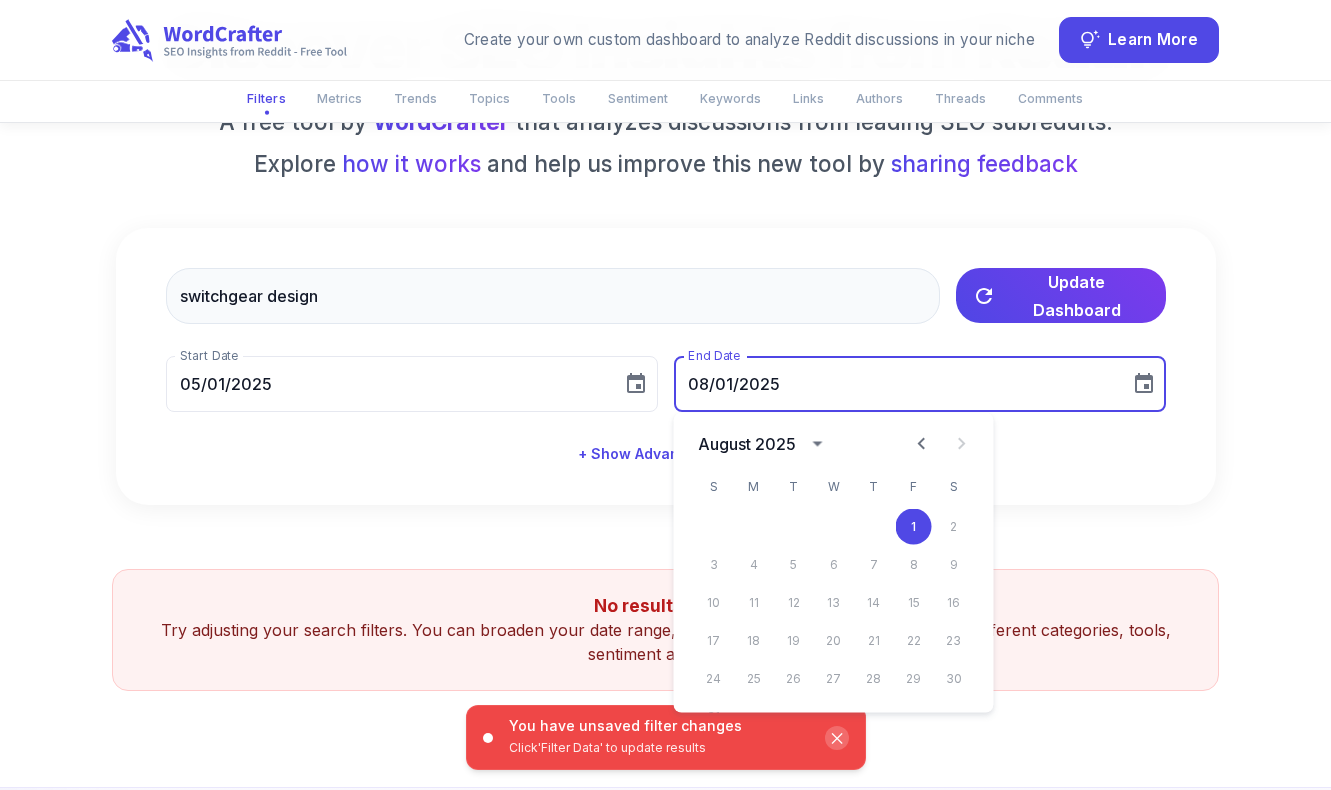 click on "This free tool is brought to you by [COMPANY], an SEO platform that helps you build content that ranks. You can build your own Reddit Intelligence dashboard like this one—tailored to your niche—to see what your audience is talking about, detect trends, likes and dislikes, pain points, and more." at bounding box center [665, 558] 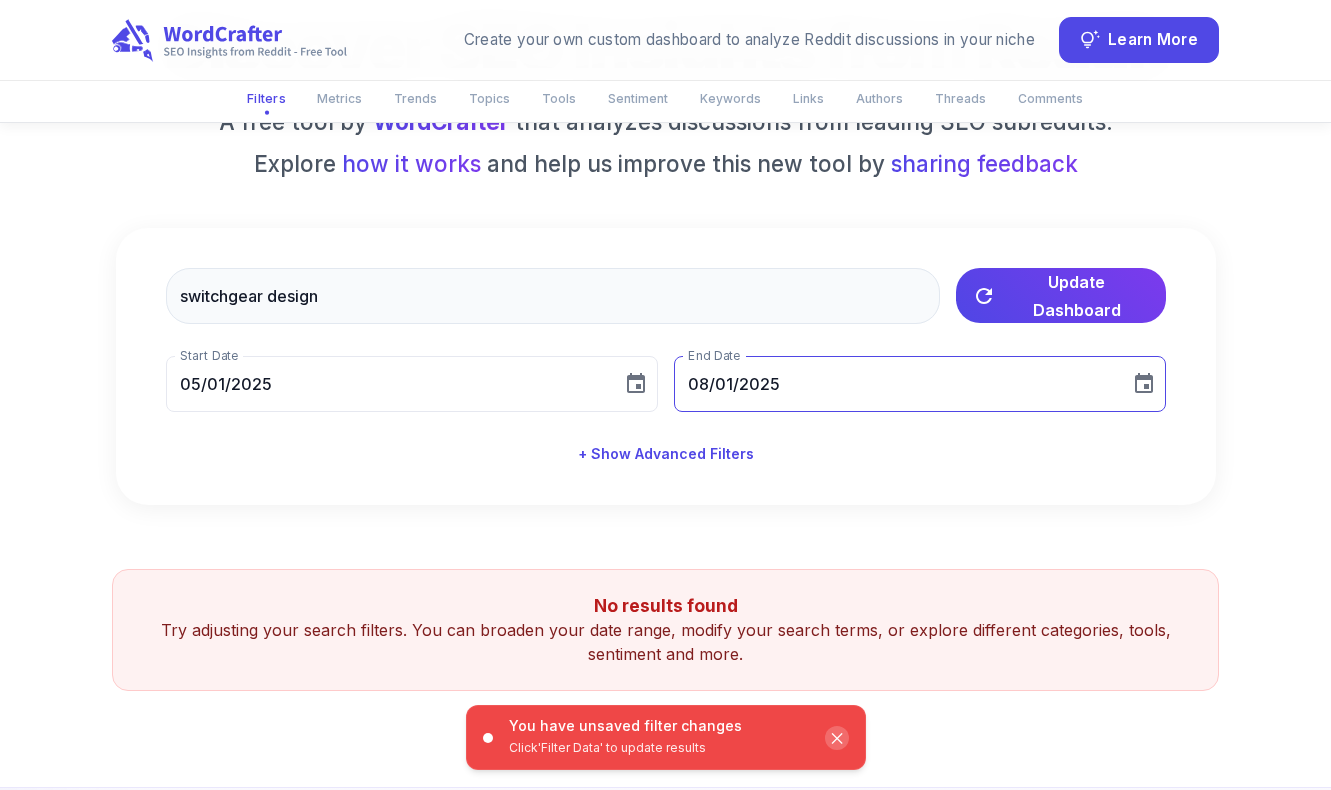 click at bounding box center [1144, 384] 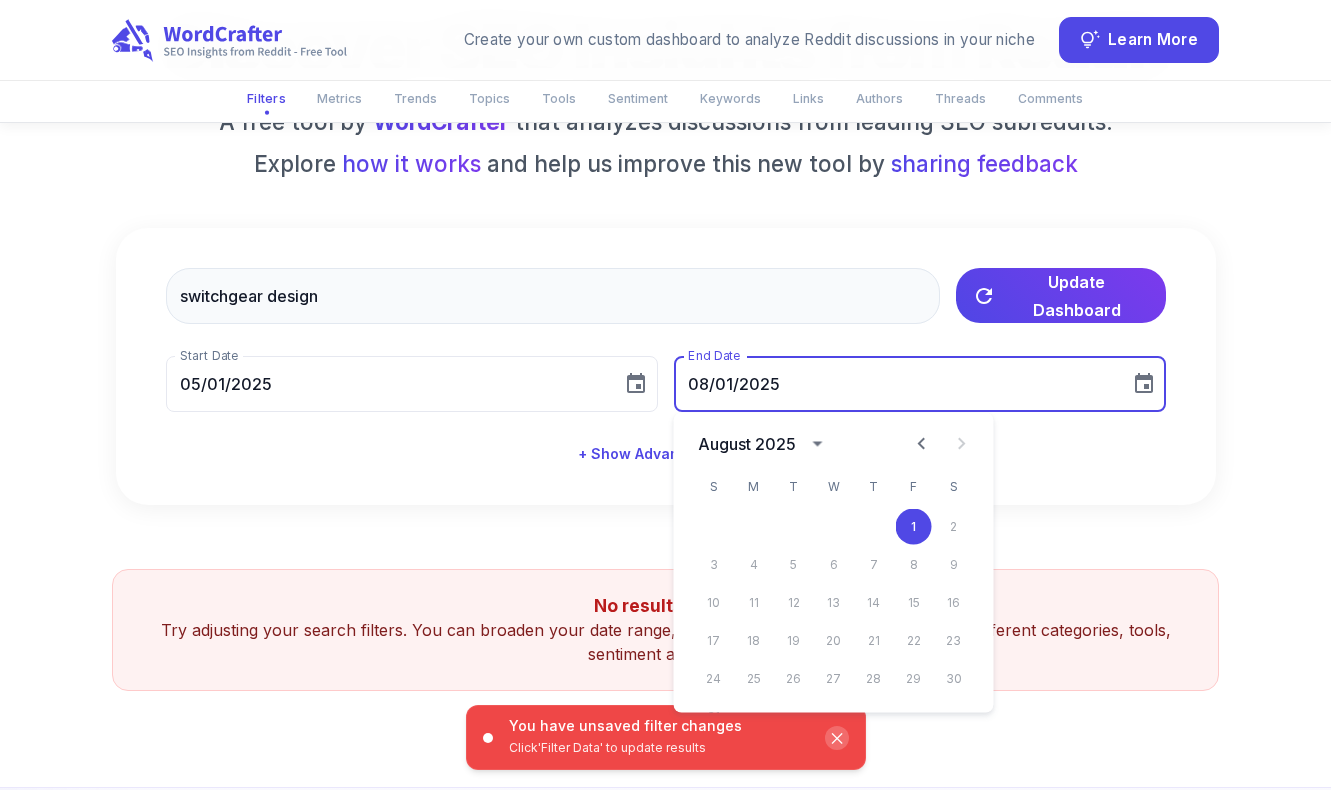 click 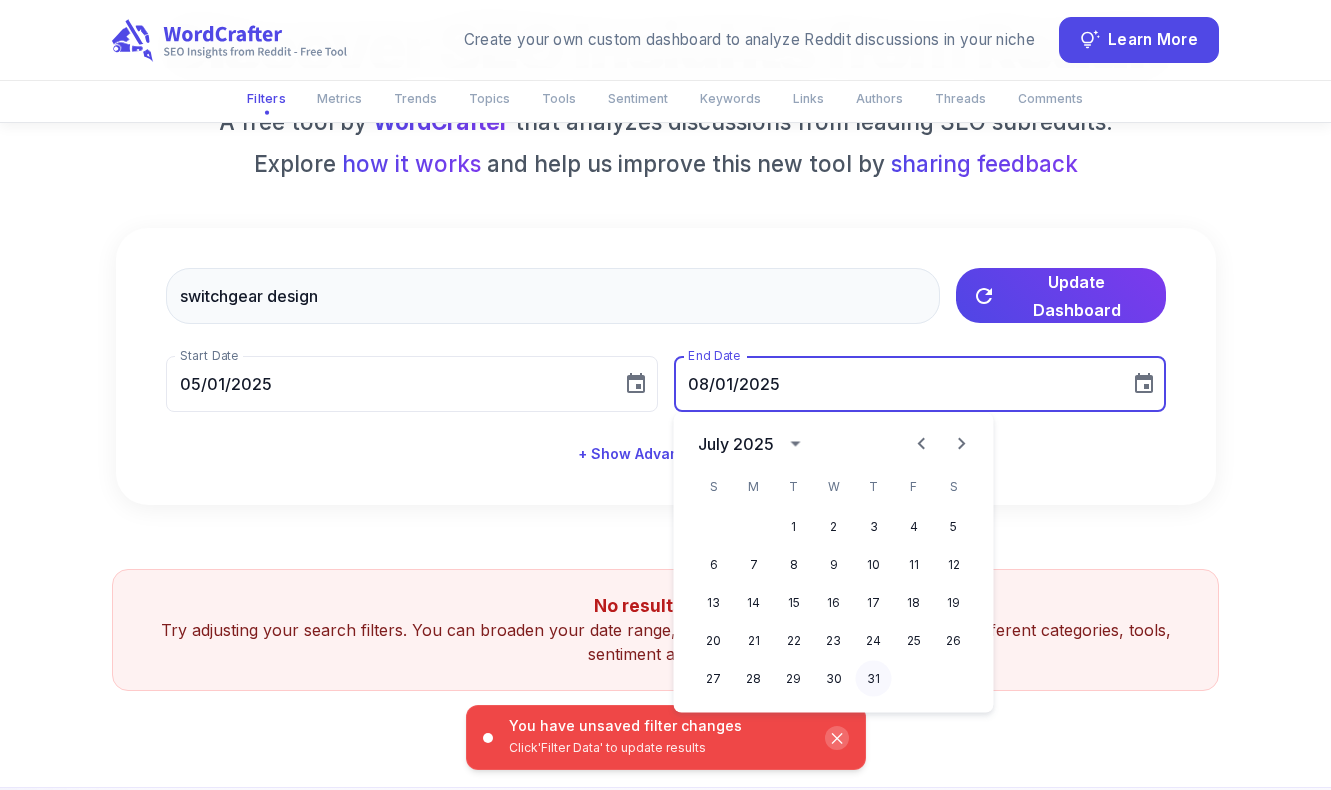 click on "31" at bounding box center (874, 679) 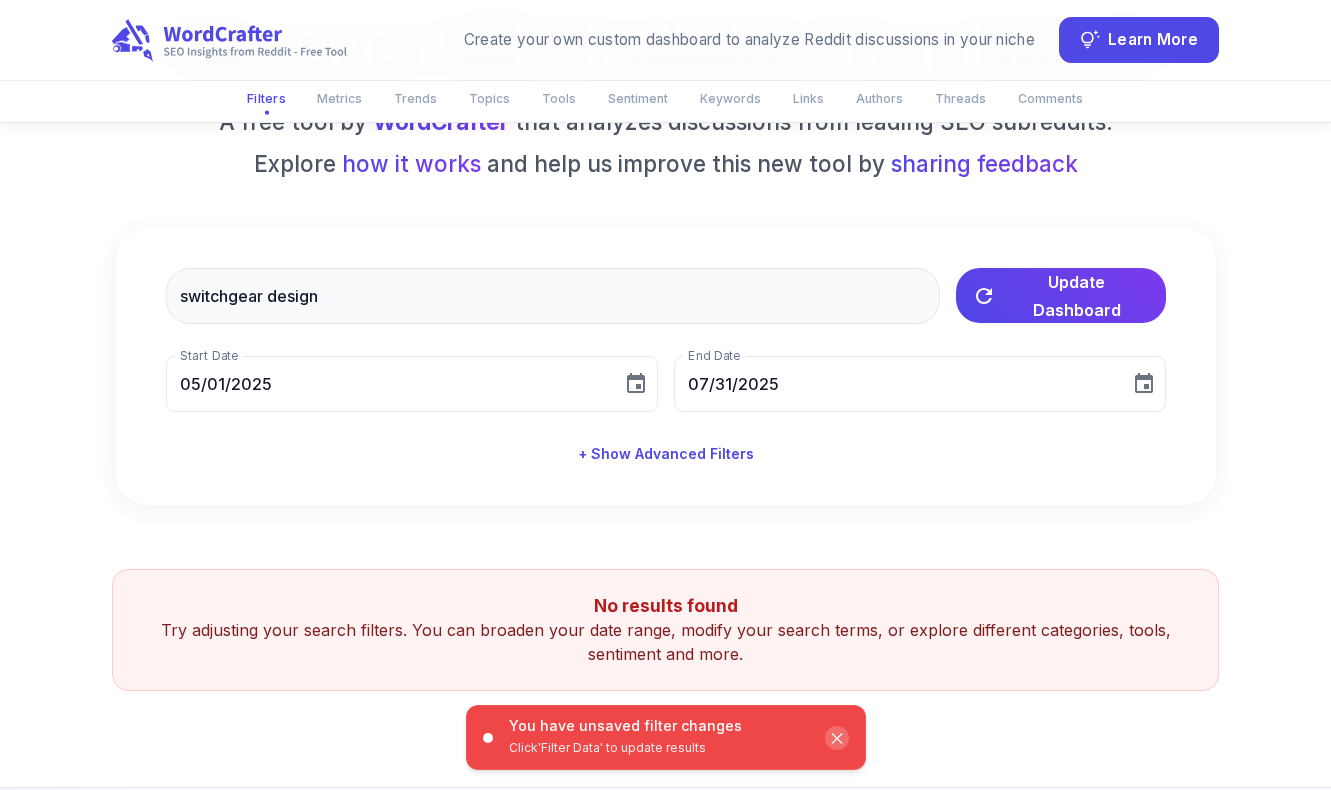 drag, startPoint x: 1078, startPoint y: 298, endPoint x: 1238, endPoint y: 310, distance: 160.44937 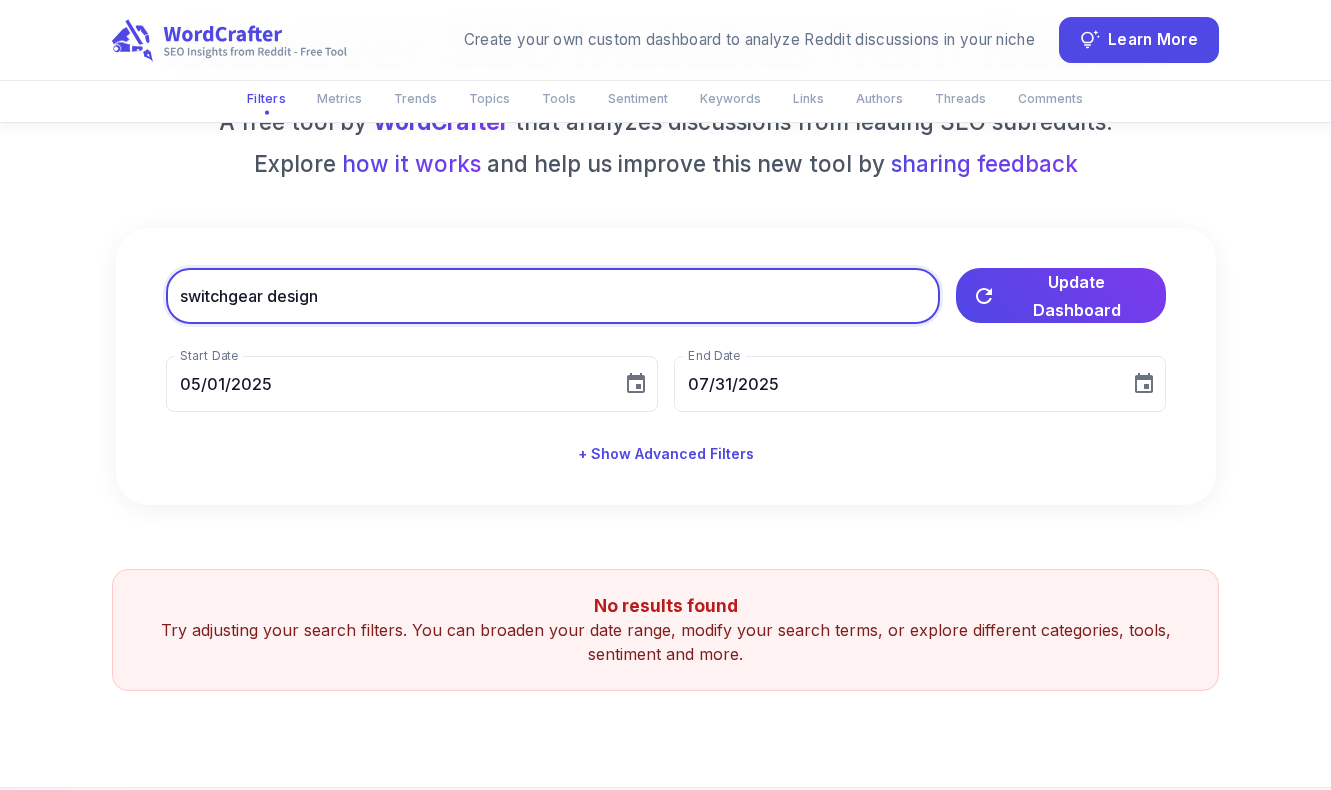 drag, startPoint x: 395, startPoint y: 305, endPoint x: 114, endPoint y: 291, distance: 281.34854 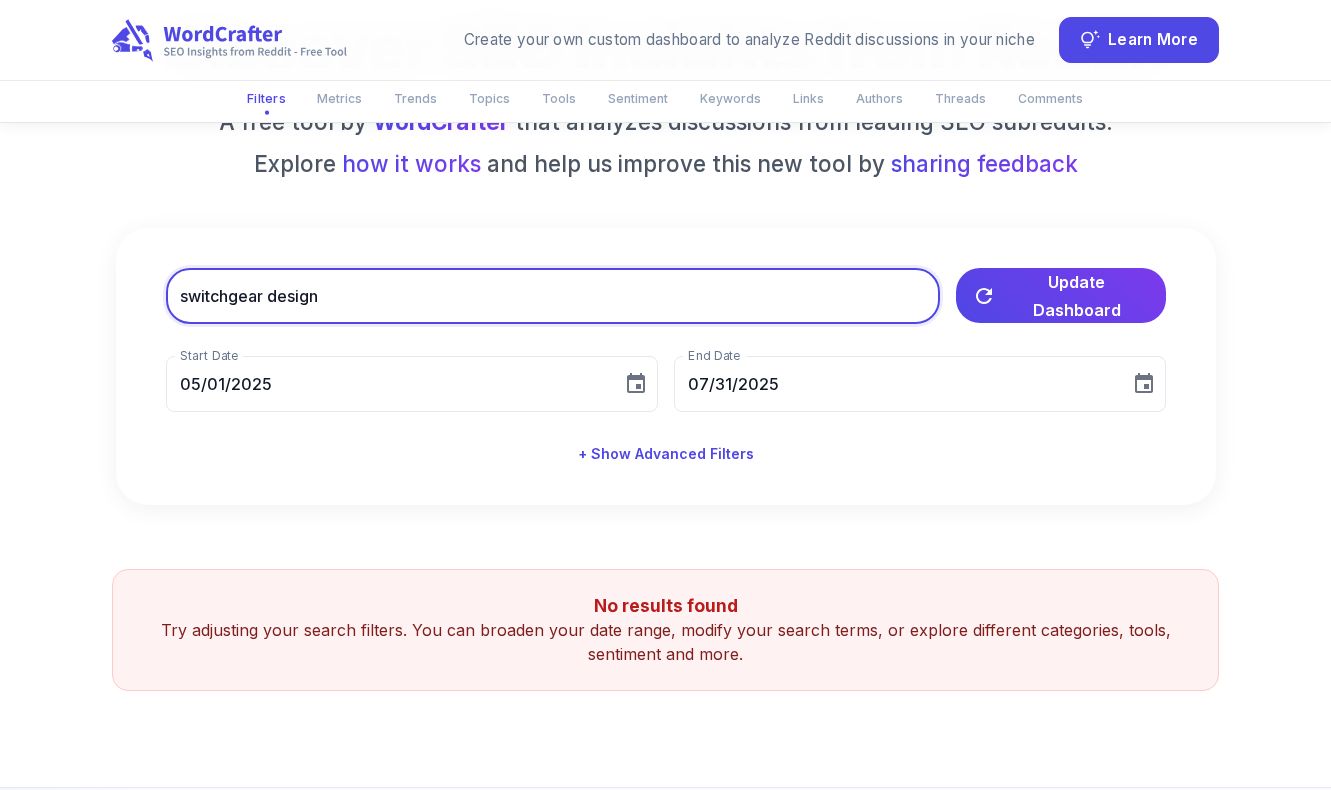 click on "Discover SEO Insights from Reddit A free tool by   [COMPANY]   that analyzes discussions from leading SEO subreddits.   Explore    how it works    and help us improve this new tool by   sharing feedback switchgear design ​ Update Dashboard Start Date [DATE] Start Date End Date [DATE] End Date + Show Advanced Filters" at bounding box center (665, 255) 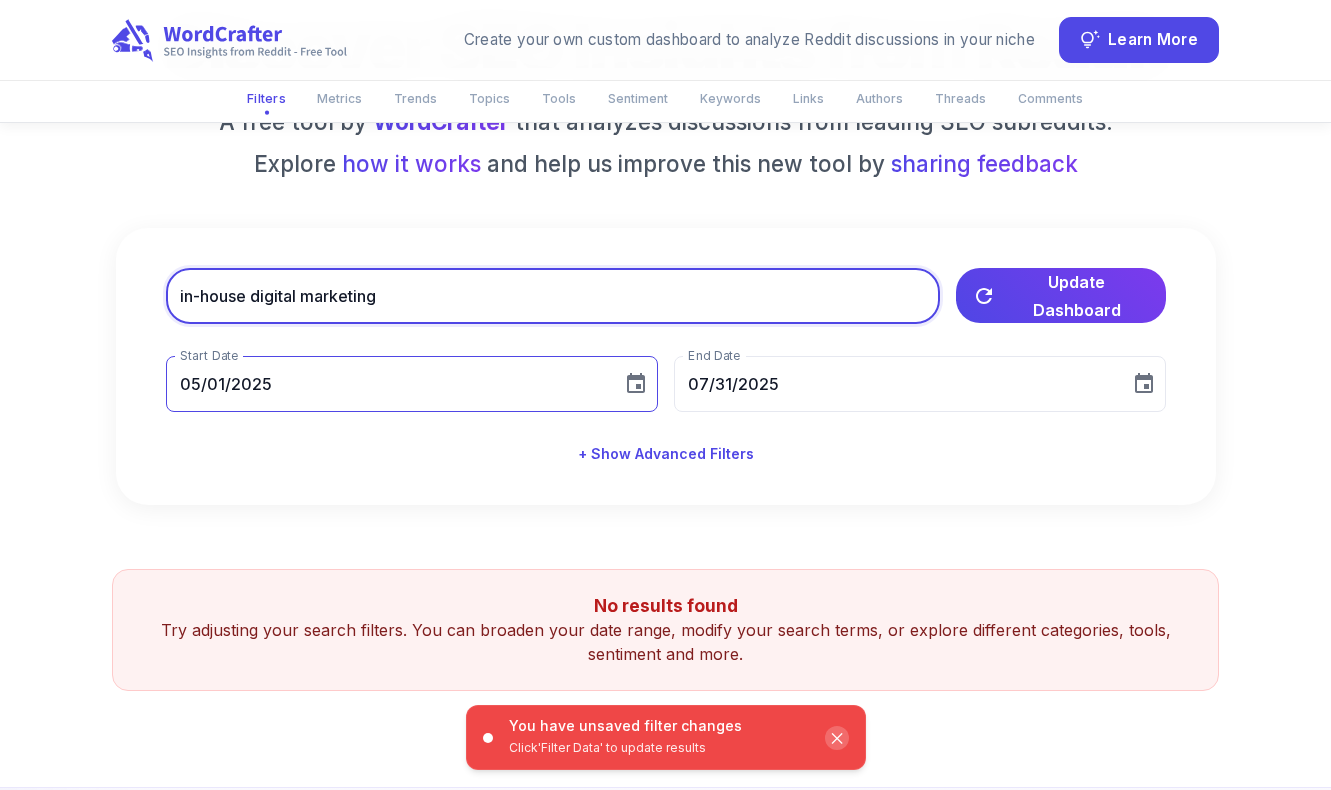 type on "in-house digital marketing" 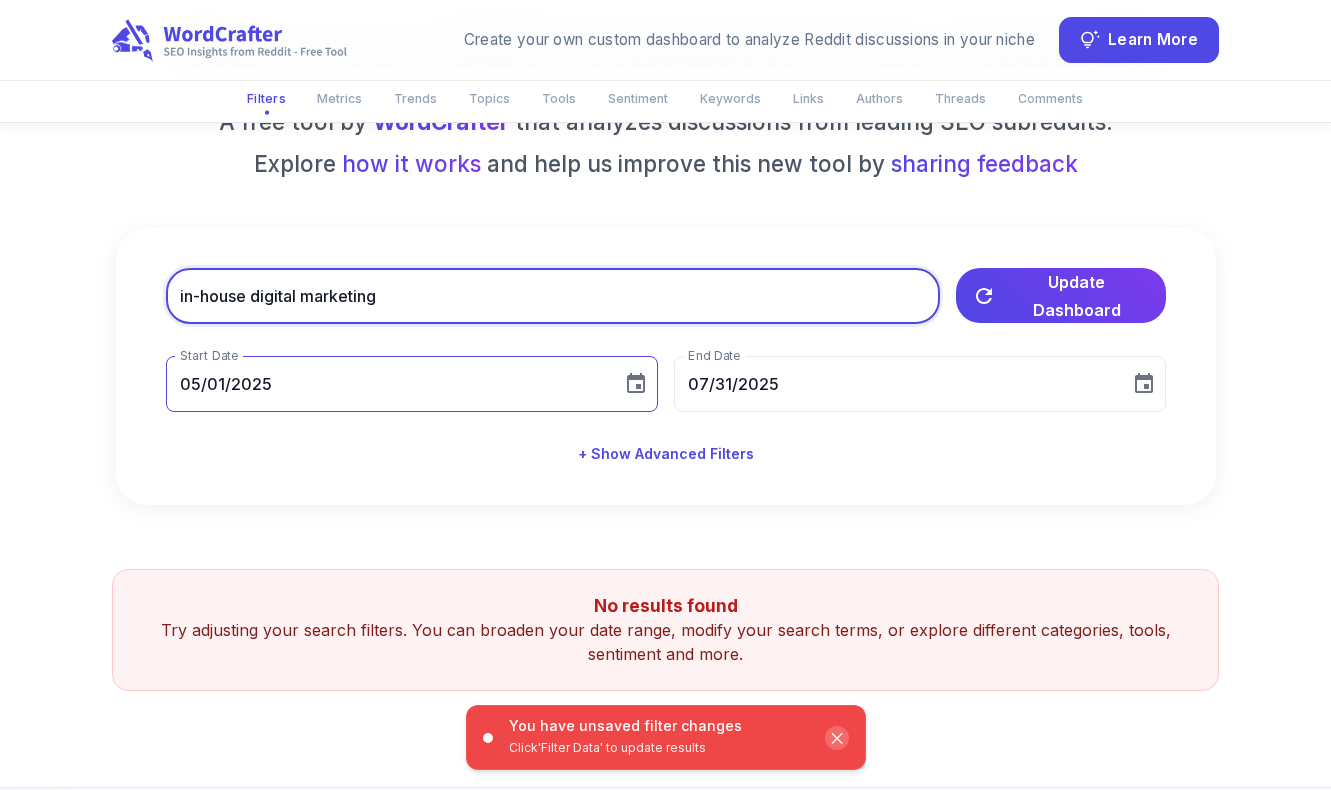 click 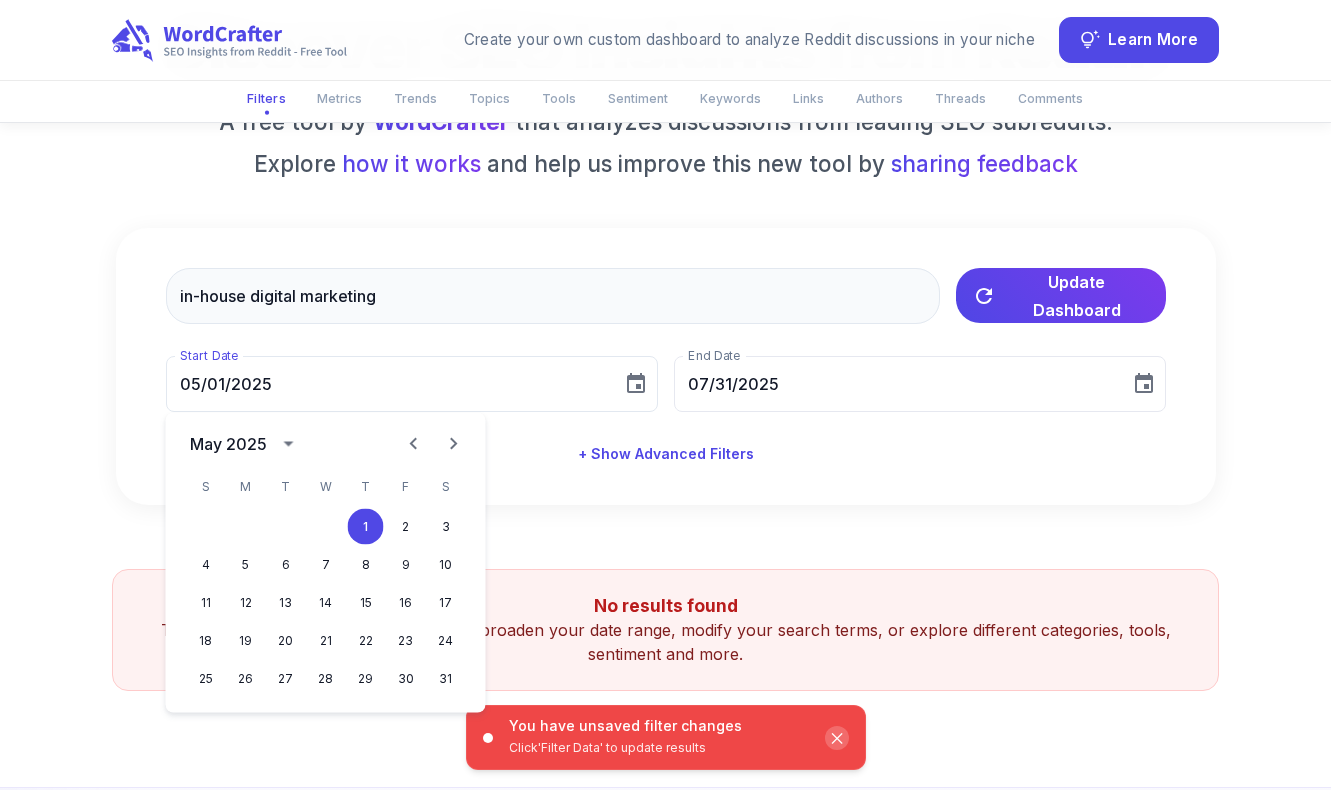 click 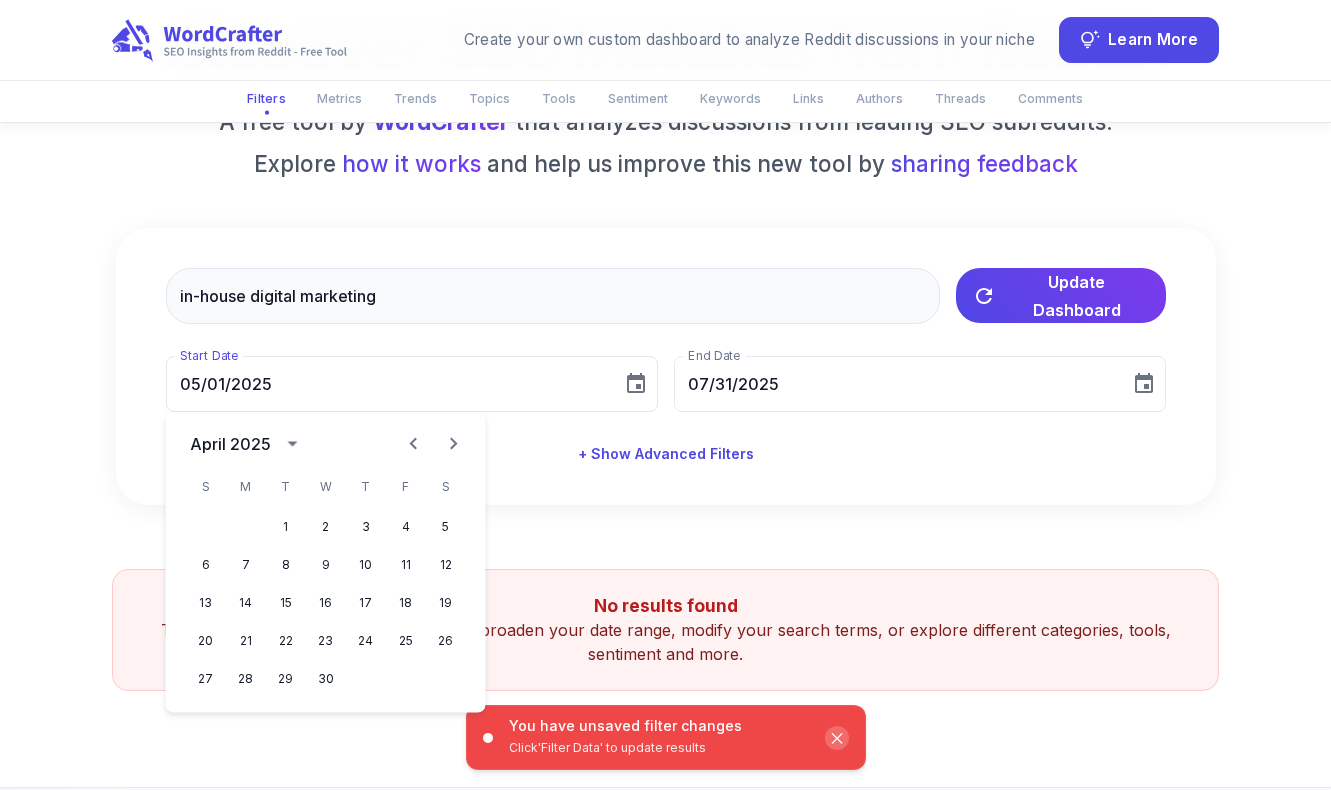 click 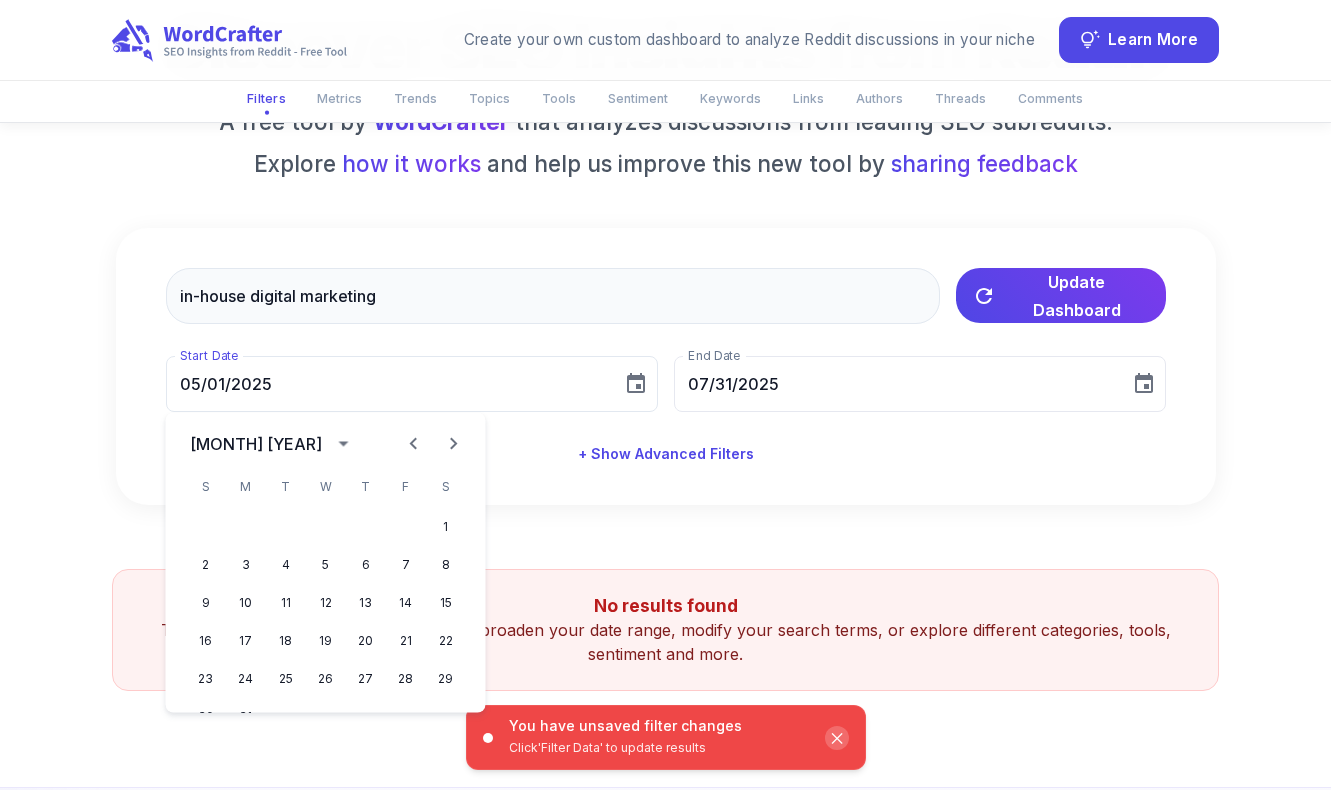 click 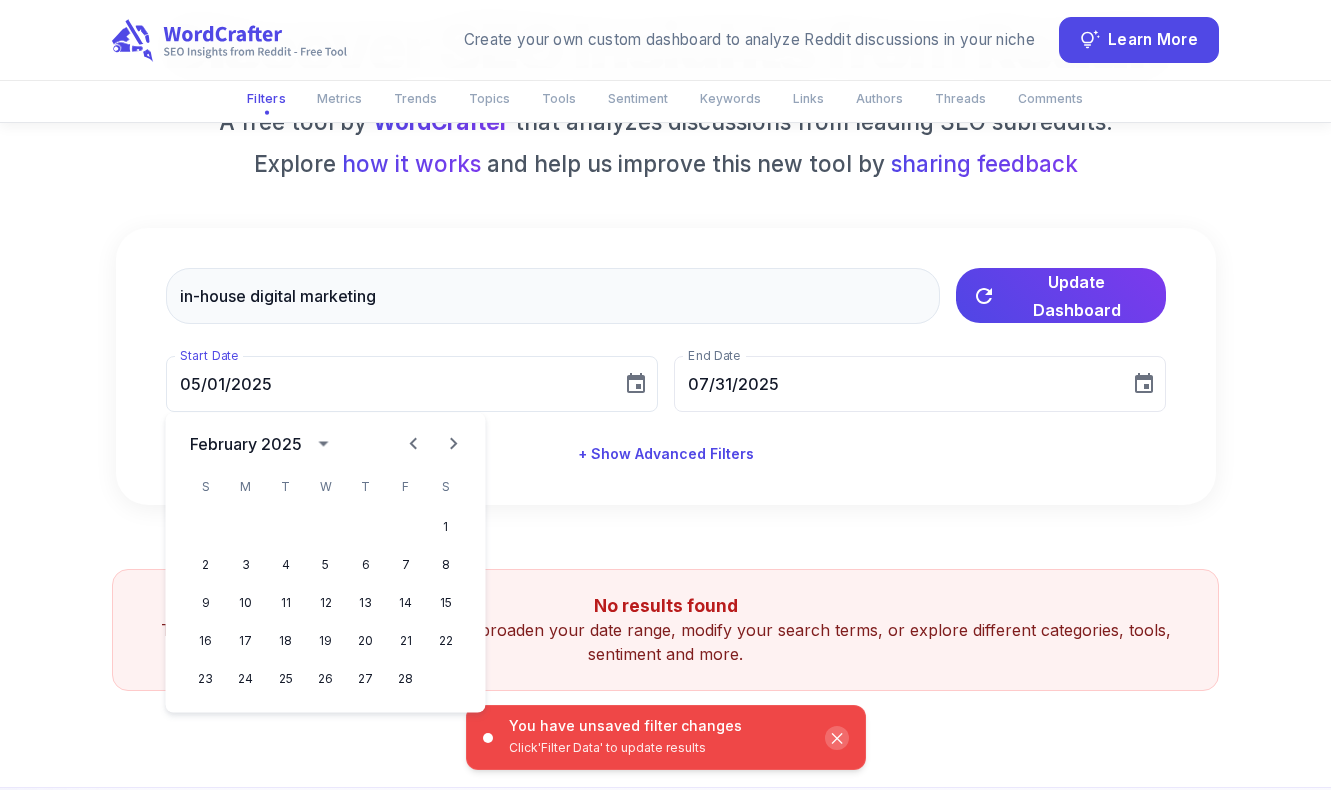 click 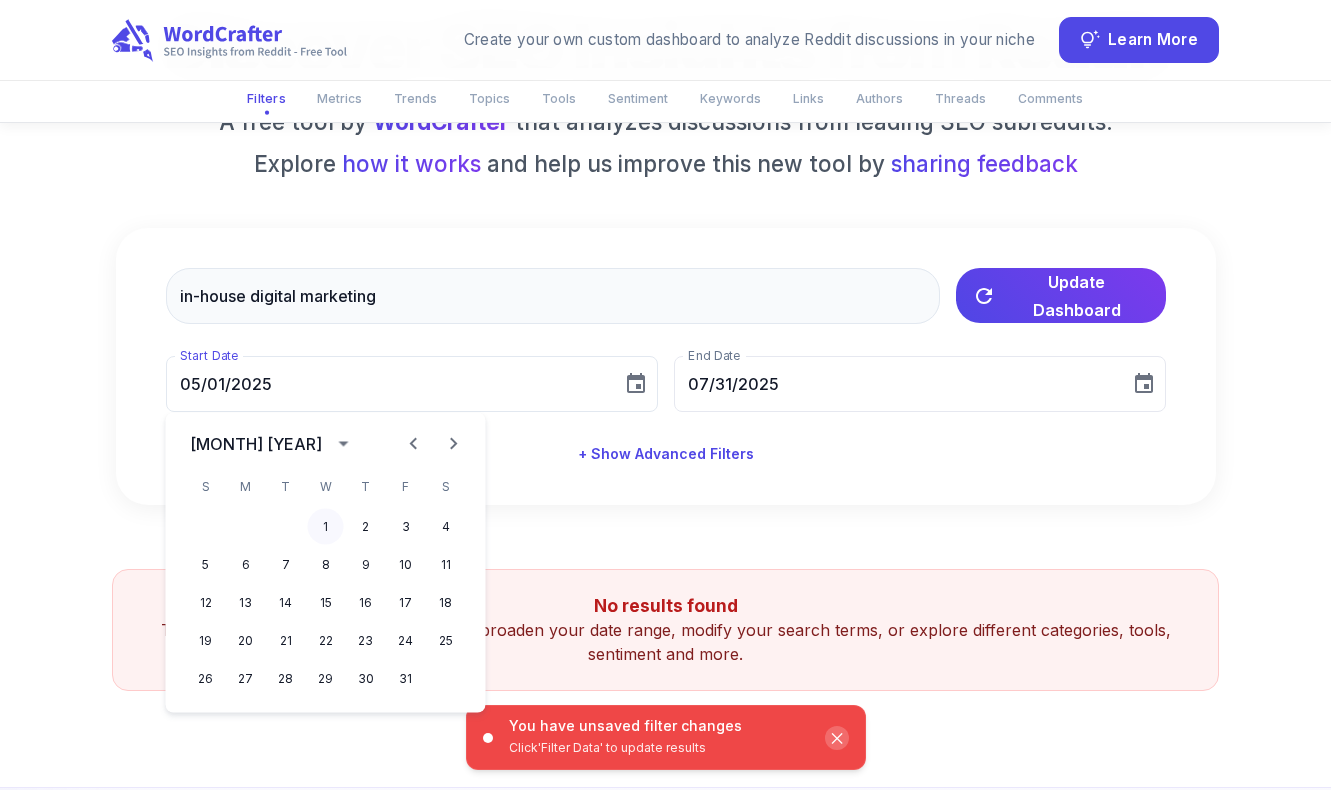 click on "1" at bounding box center (326, 527) 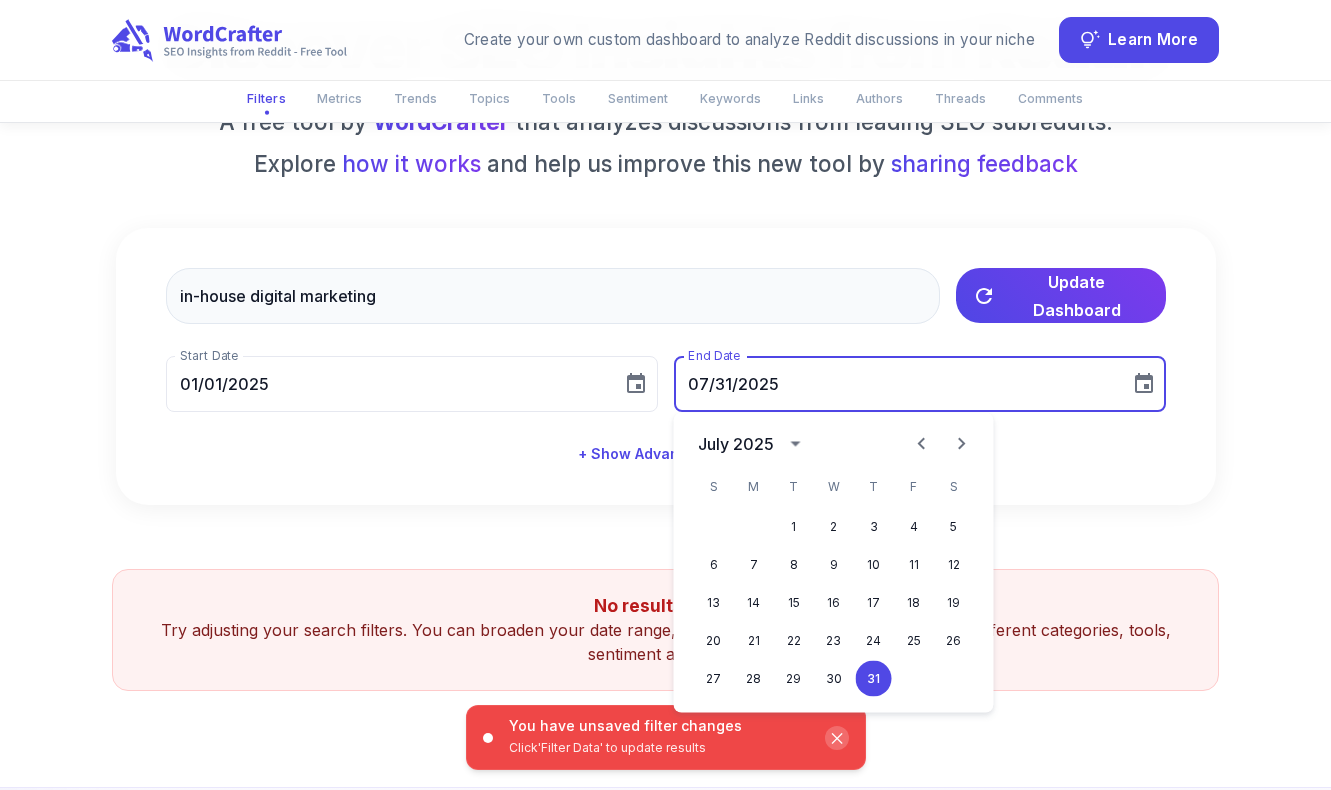 click on "‹ › Filters Metrics Trends Topics Tools Sentiment Keywords Links Authors Threads Comments Discover SEO Insights from Reddit A free tool by   WordCrafter   that analyzes discussions from leading SEO subreddits.   Explore    how it works    and help us improve this new tool by   sharing feedback in-house digital marketing ​ Update Dashboard Start Date [DATE] Start Date End Date [DATE] End Date + Show Advanced Filters No results found Try adjusting your search filters. You can broaden your date range, modify your search terms, or explore different categories, tools, sentiment and more. Turn Reddit Intelligence Into Content That Ranks This free tool is brought to you by   WordCrafter Learn more about Reddit Intelligence ©  [YEAR]  WordCrafter. All rights reserved." at bounding box center [665, 558] 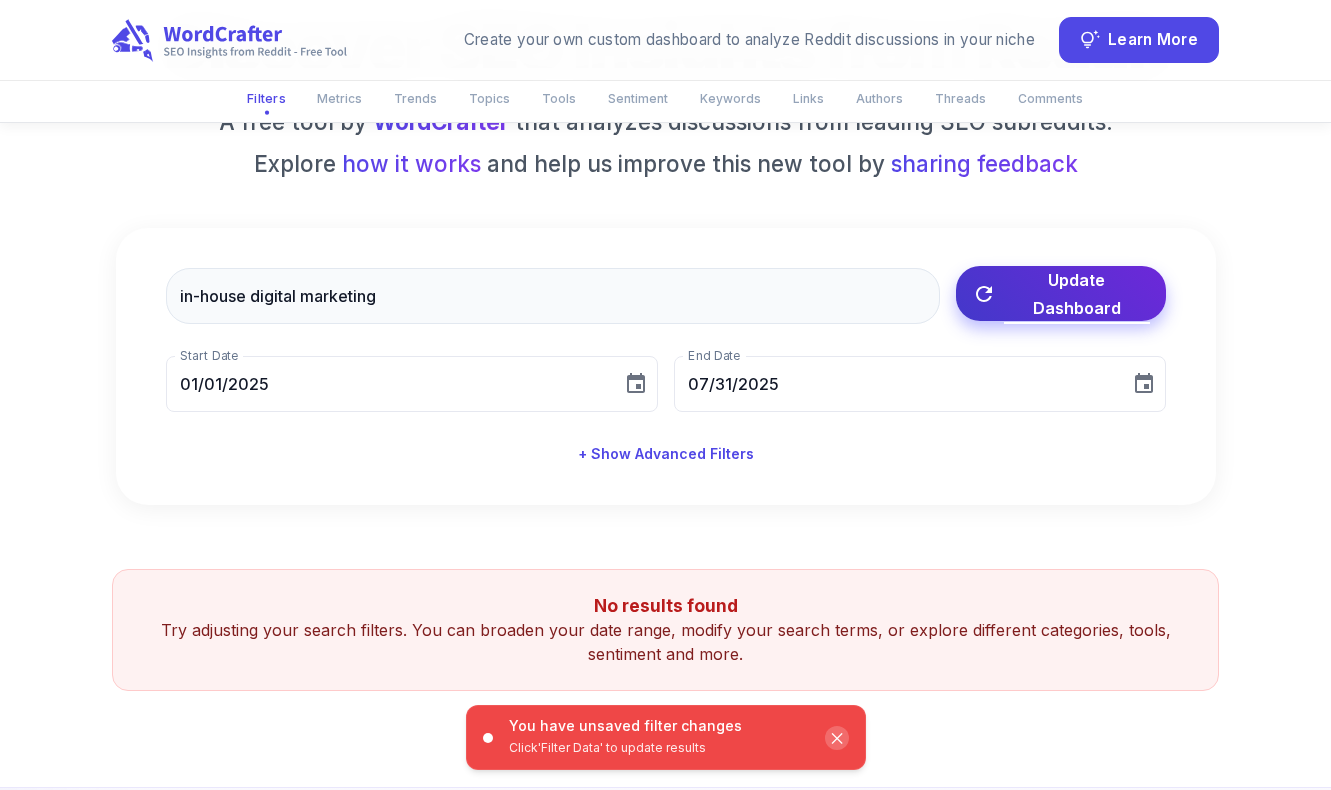 click on "Update Dashboard" at bounding box center (1077, 294) 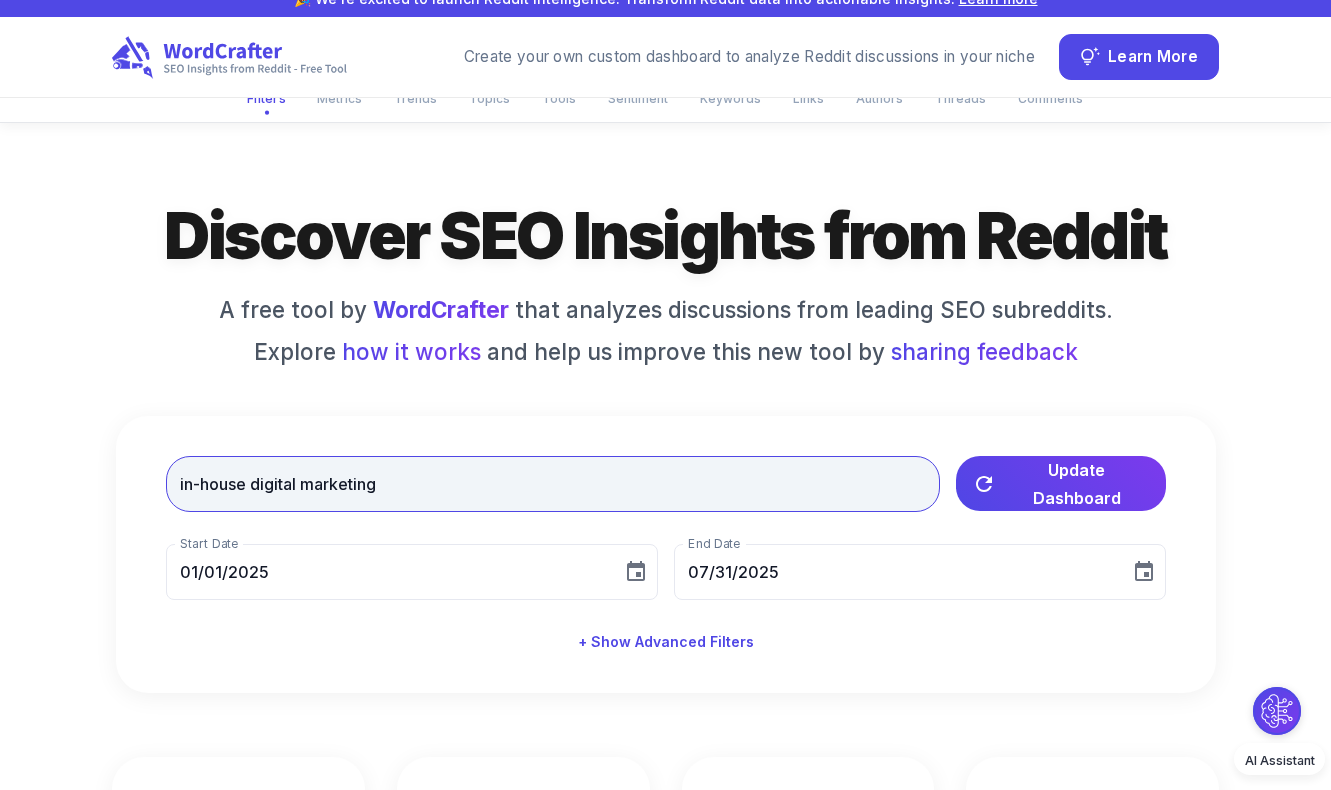 scroll, scrollTop: 26, scrollLeft: 0, axis: vertical 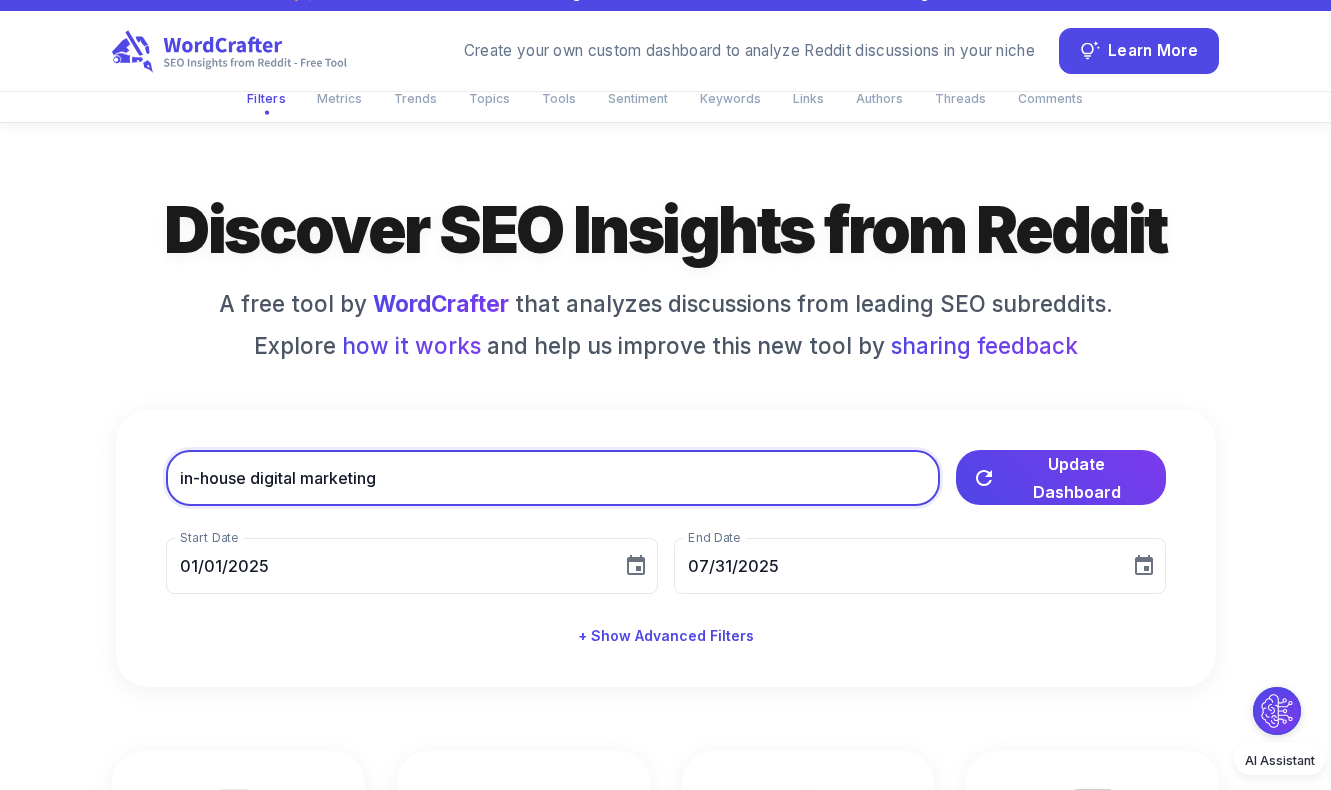 drag, startPoint x: 436, startPoint y: 487, endPoint x: 99, endPoint y: 470, distance: 337.4285 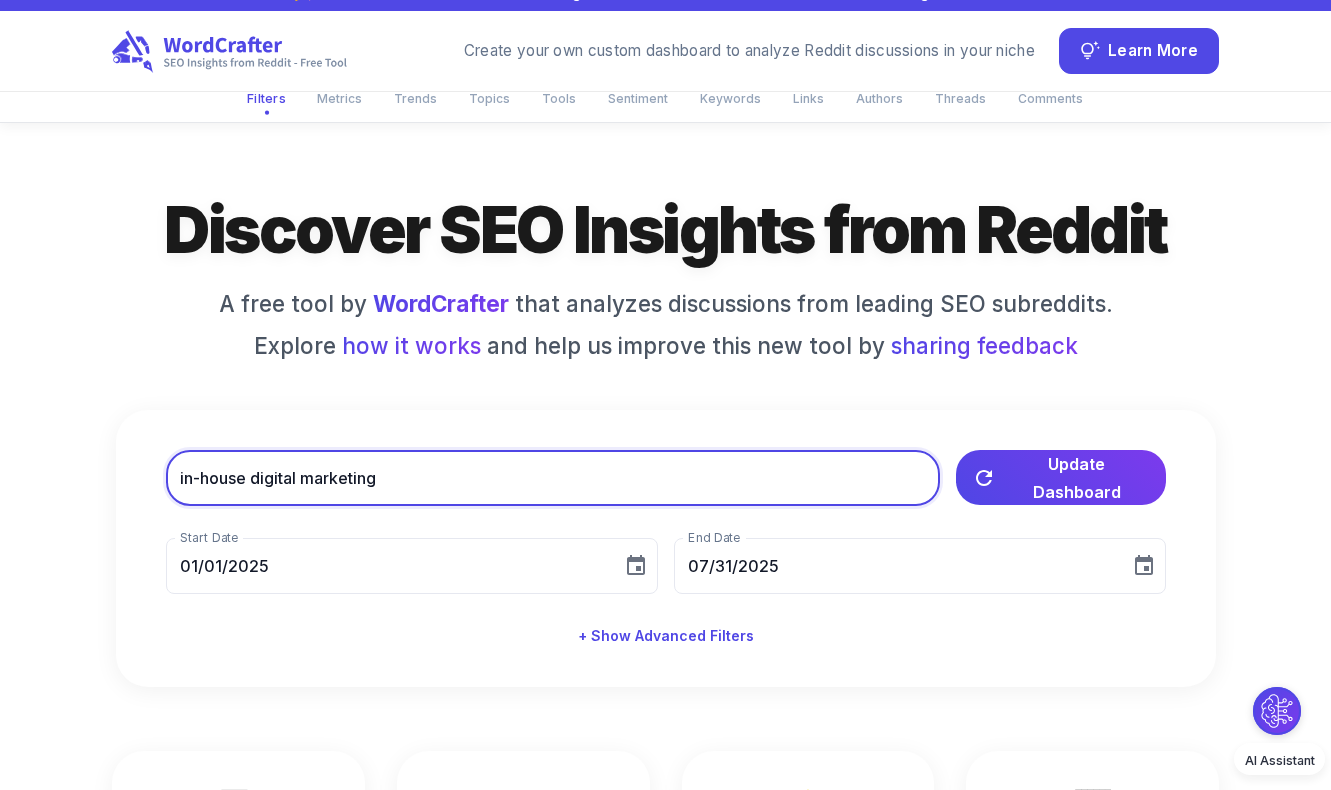 click on "‹ › Filters Metrics Trends Topics Tools Sentiment Keywords Links Authors Threads Comments Discover SEO Insights from Reddit A free tool by   WordCrafter   that analyzes discussions from leading SEO subreddits.   Explore    how it works    and help us improve this new tool by   sharing feedback in-house digital marketing ​ Update Dashboard Start Date 01/01/2025 Start Date End Date 07/31/2025 End Date + Show Advanced Filters 📝 0 Total Threads 💬 1 Total Comments ⭐ 1.00 Average Upvote Score 📈 0.00 Comments per Thread 💡 SEO Trends Key insights and emerging patterns from top SEO subreddits Data insufficient to produce insights. ⭐️ Topics Analysis Topics discussed across all conversations Overview Trending & Falling Topics Over Time No categories found 🛠️  Tool Breakdown Tools mentioned across all discussions Overview Trending & Falling Tools Over Time No tools found 🎭 Sentiment Snapshot Sentiment distribution across all conversations Sentiment by Tool Sentiment by Topic Overall 0% 1" at bounding box center (665, 3429) 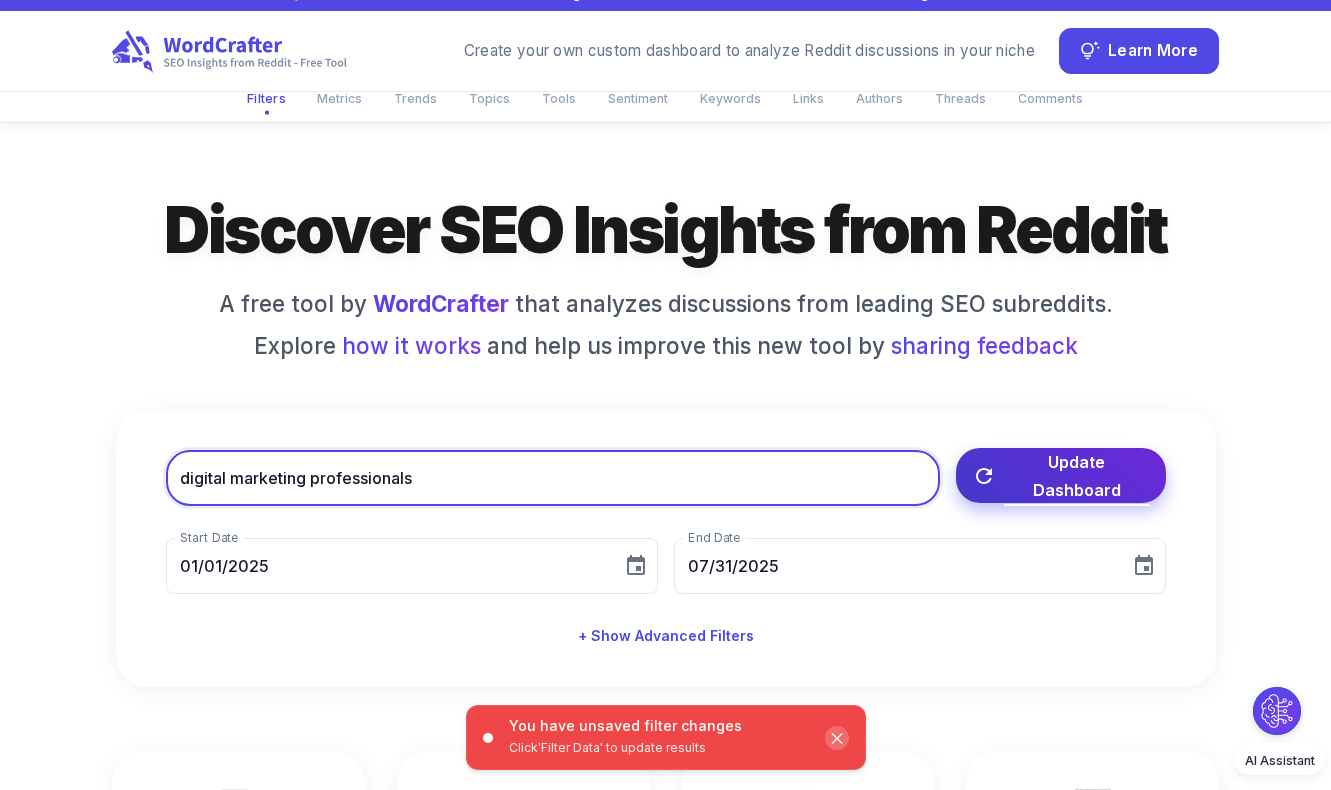 click on "Update Dashboard" at bounding box center (1077, 476) 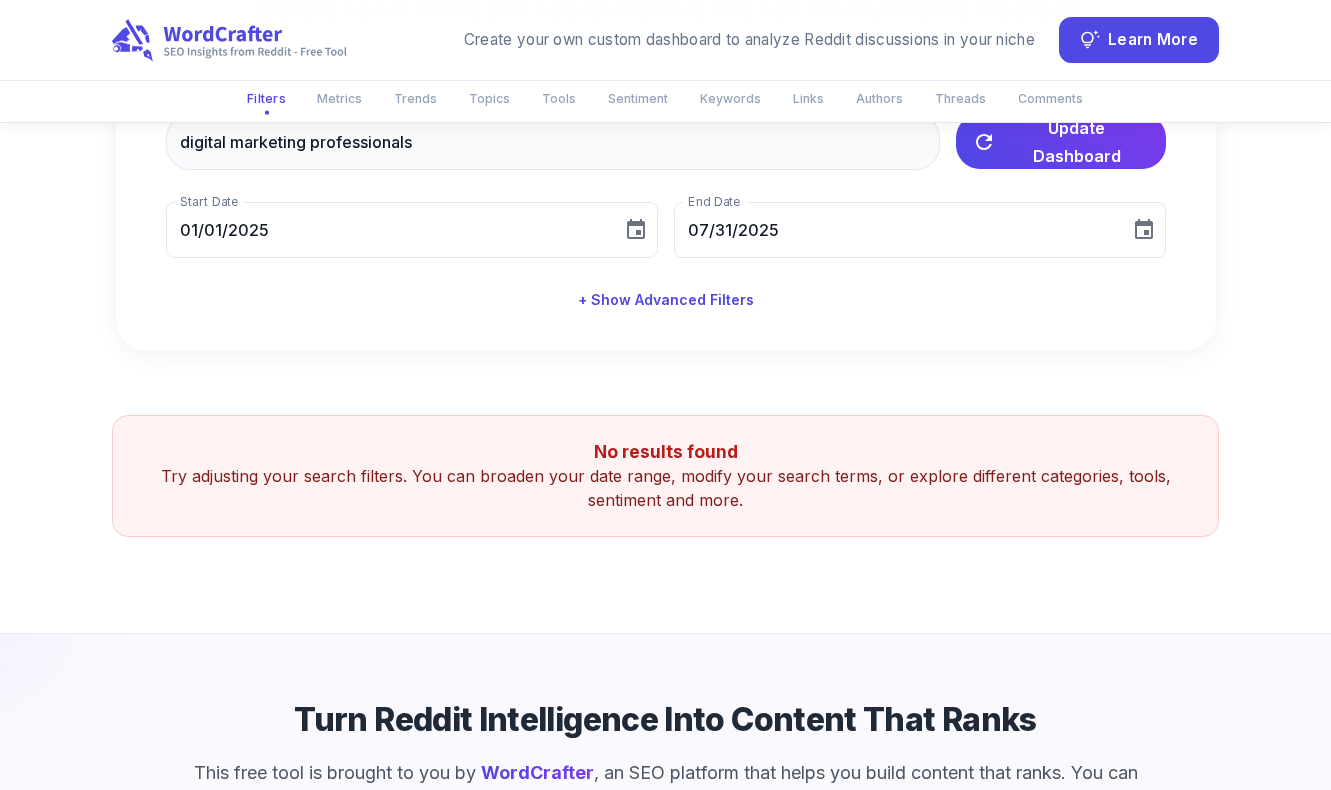 scroll, scrollTop: 0, scrollLeft: 0, axis: both 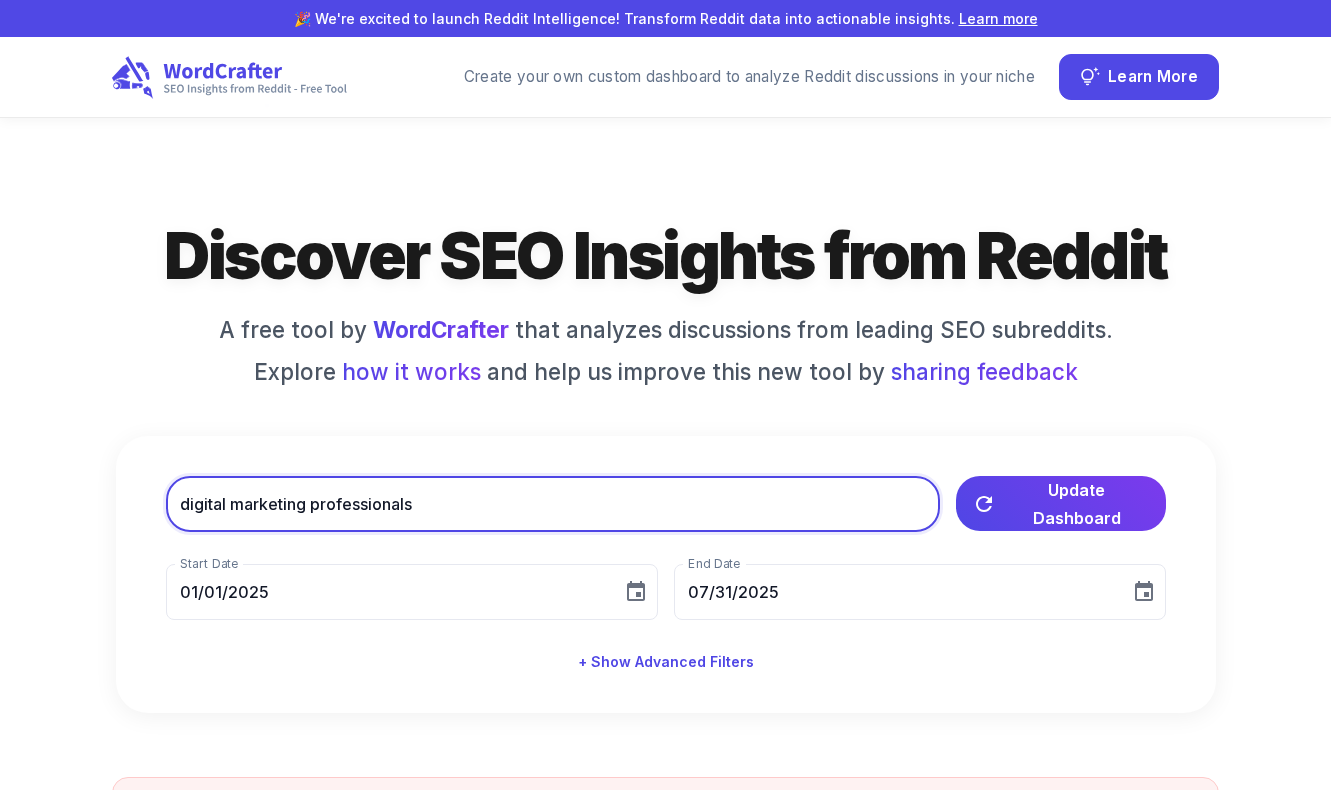 drag, startPoint x: 450, startPoint y: 503, endPoint x: -3, endPoint y: 466, distance: 454.5085 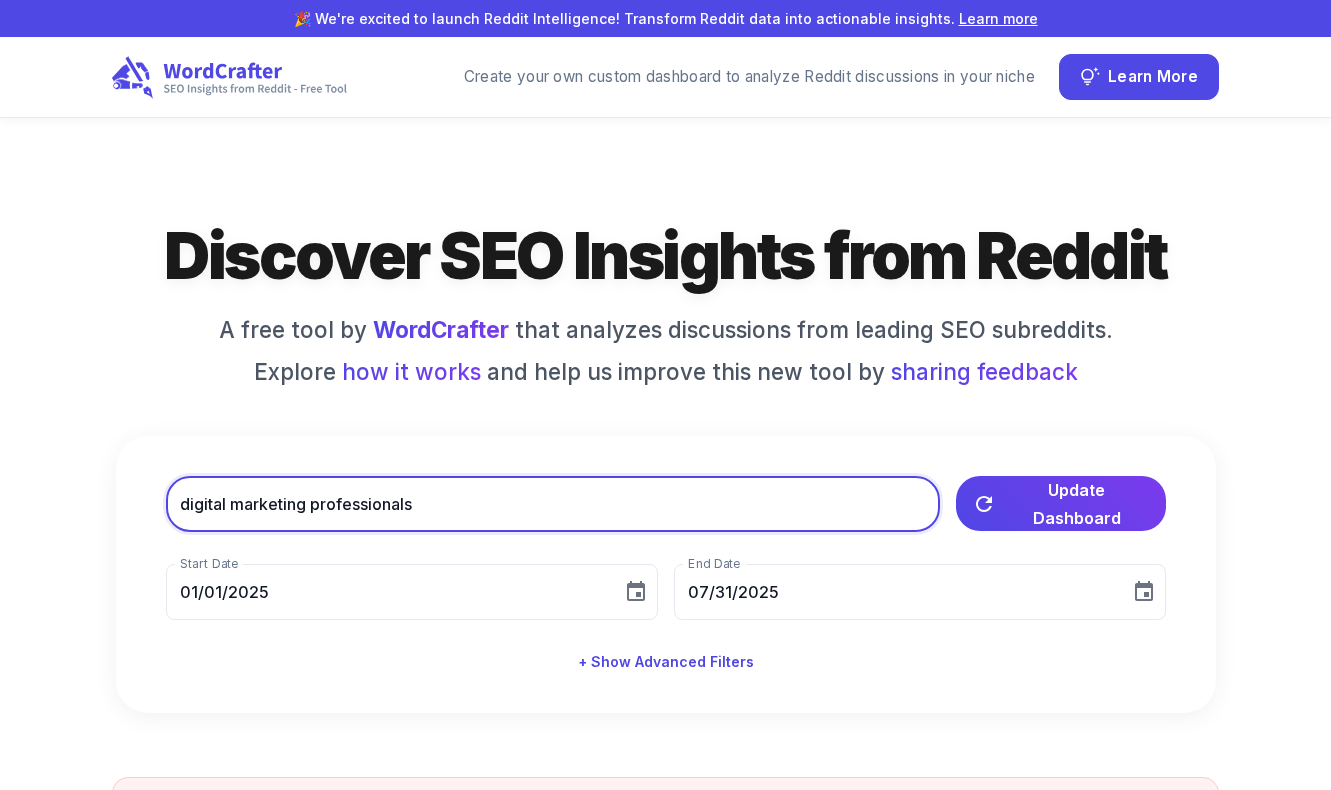 click on "We're excited to launch Reddit Intelligence! Transform Reddit data into actionable insights.    Learn more Create your own custom dashboard to analyze Reddit discussions in your niche Learn More ‹ › Filters Metrics Trends Topics Tools Sentiment Keywords Links Authors Threads Comments Discover SEO Insights from Reddit A free tool by   WordCrafter   that analyzes discussions from leading SEO subreddits.   Explore    how it works    and help us improve this new tool by   sharing feedback digital marketing professionals ​ Update Dashboard Start Date 01/01/2025 Start Date End Date 07/31/2025 End Date + Show Advanced Filters No results found Try adjusting your search filters. You can broaden your date range, modify your search terms, or explore different categories, tools, sentiment and more. Turn Reddit Intelligence Into Content That Ranks This free tool is brought to you by   WordCrafter Learn more about Reddit Intelligence ©  2025  WordCrafter. All rights reserved. Screaming Frog" at bounding box center [665, 703] 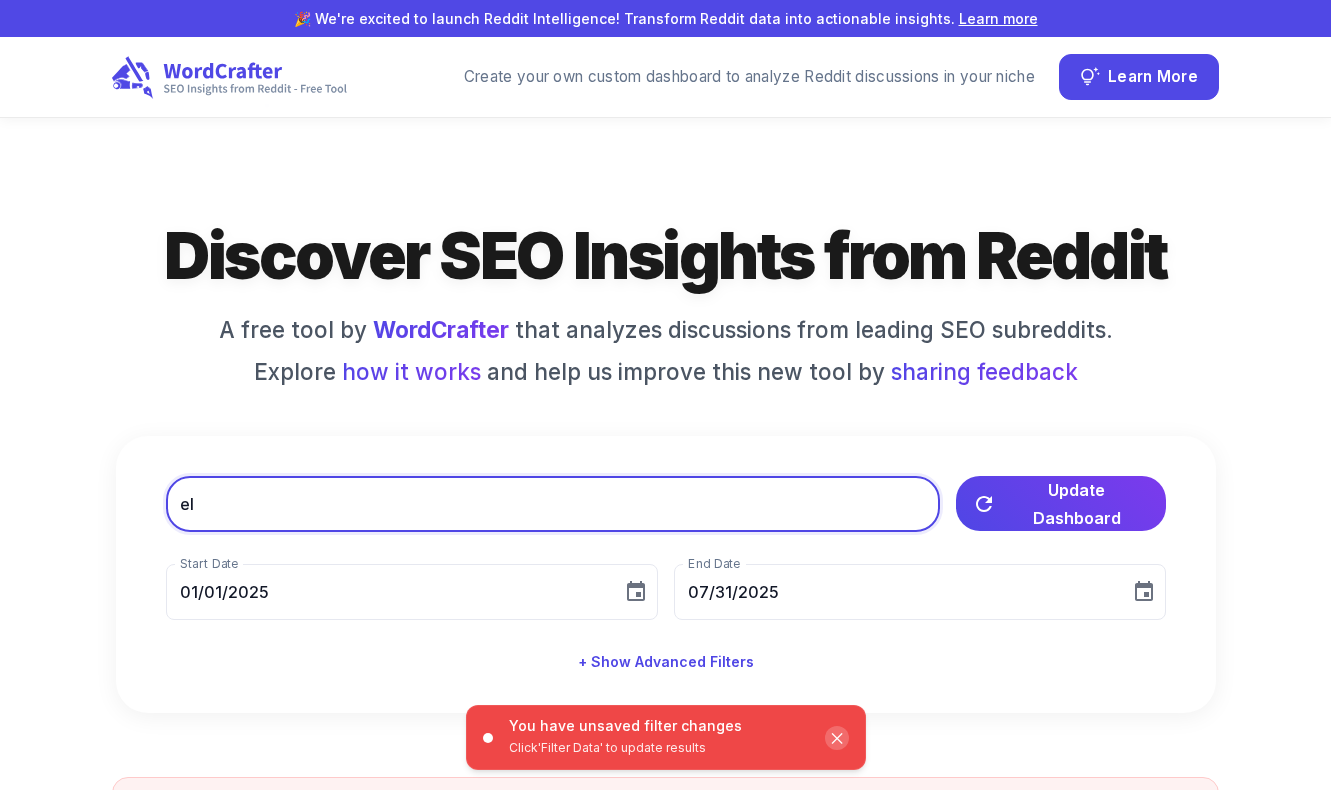 type on "e" 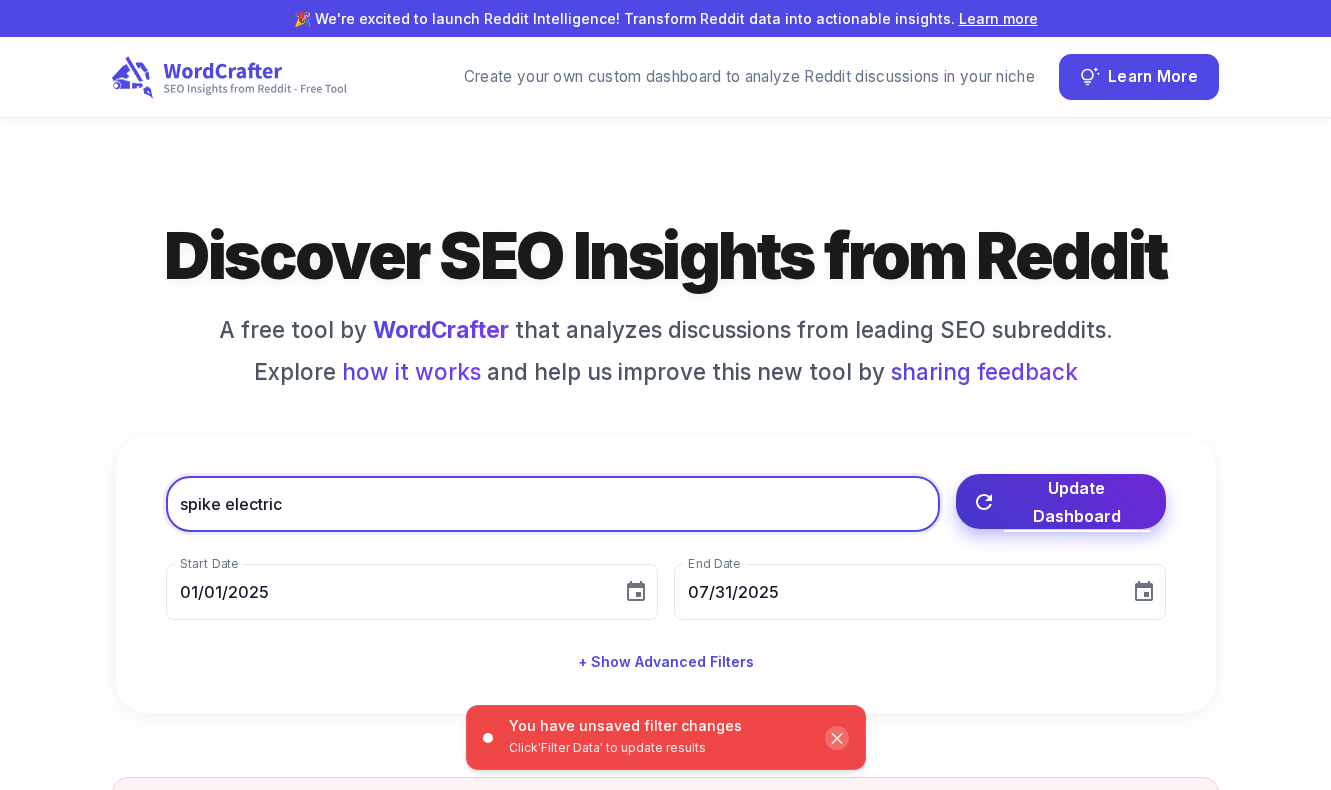 type on "spike electric" 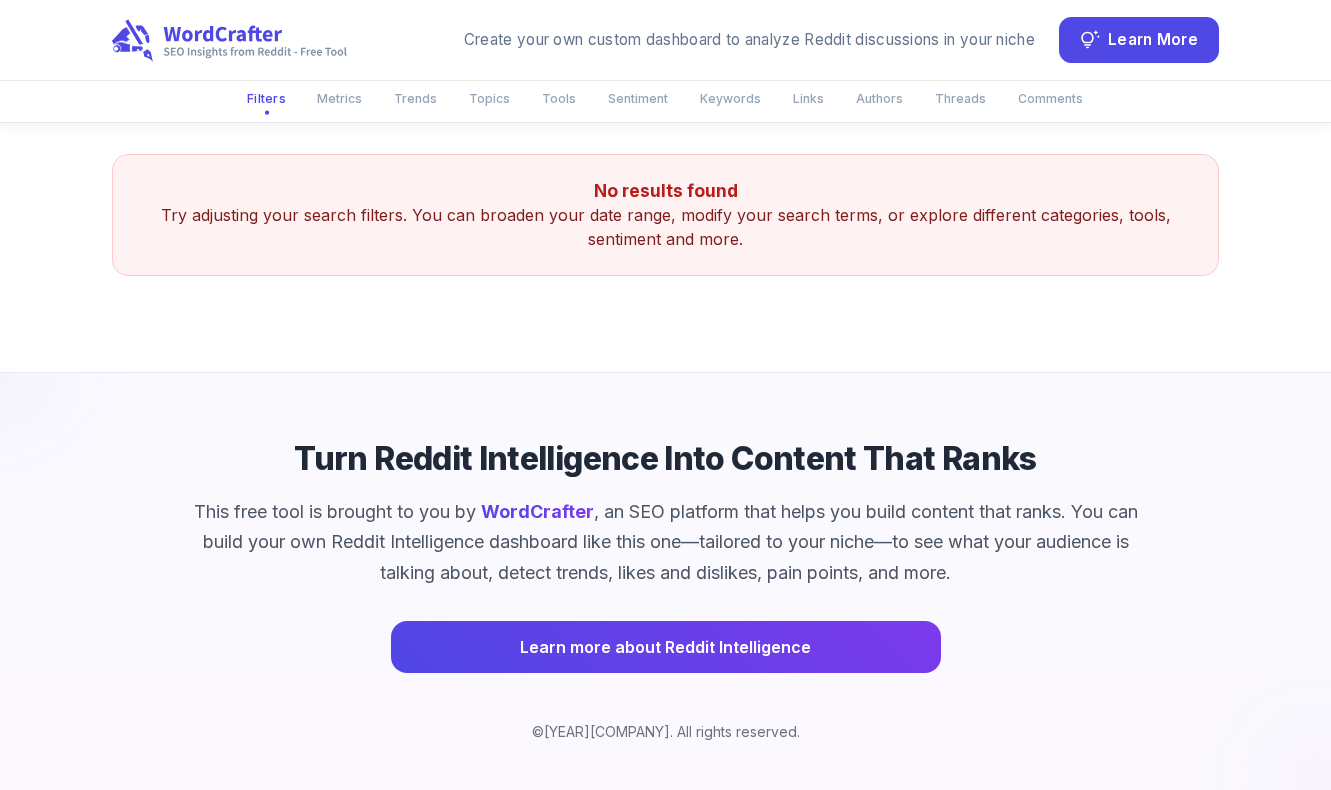 scroll, scrollTop: 0, scrollLeft: 0, axis: both 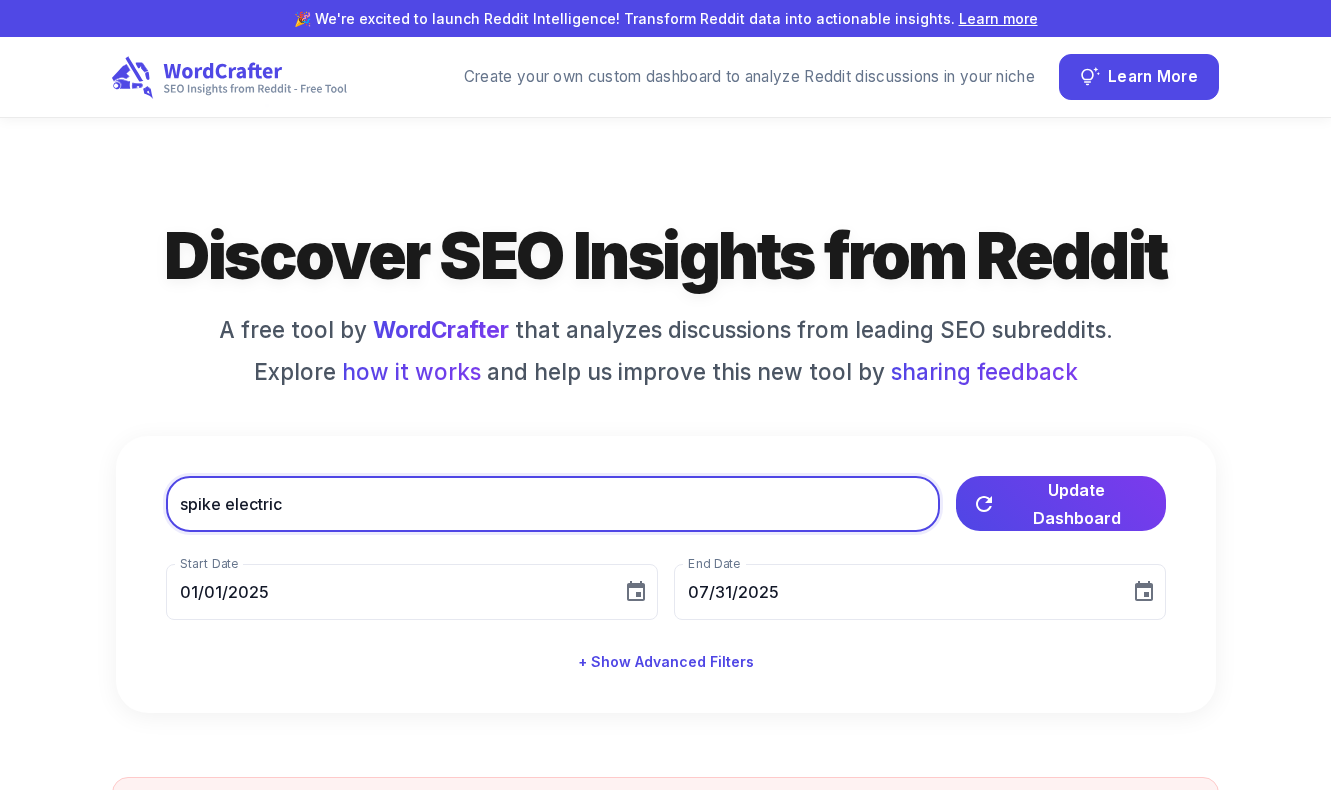 drag, startPoint x: 88, startPoint y: 484, endPoint x: 78, endPoint y: 483, distance: 10.049875 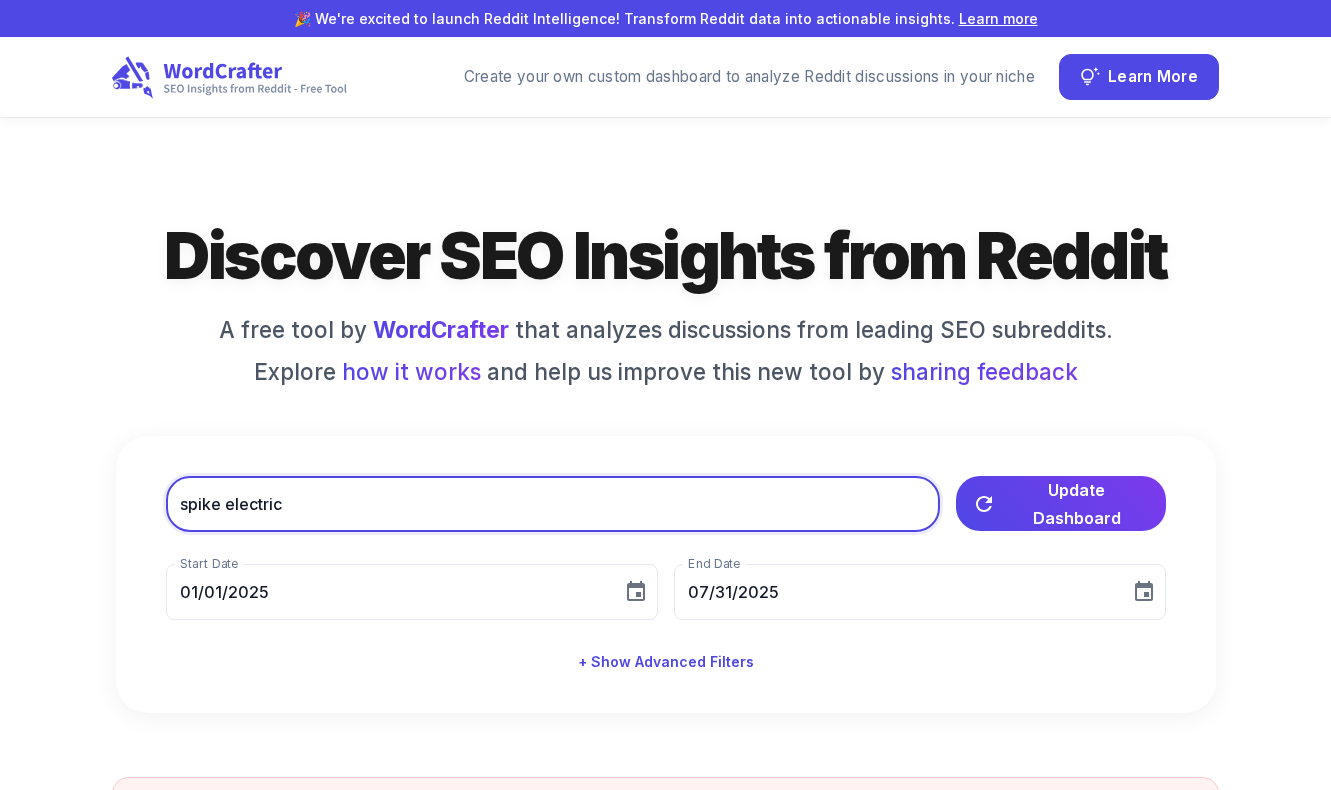 click on "‹ › Filters Metrics Trends Topics Tools Sentiment Keywords Links Authors Threads Comments Discover SEO Insights from Reddit A free tool by   WordCrafter   that analyzes discussions from leading SEO subreddits.   Explore    how it works    and help us improve this new tool by   sharing feedback spike electric ​ Update Dashboard Start Date [DATE] Start Date End Date [DATE] End Date + Show Advanced Filters No results found Try adjusting your search filters. You can broaden your date range, modify your search terms, or explore different categories, tools, sentiment and more. Turn Reddit Intelligence Into Content That Ranks This free tool is brought to you by   WordCrafter , an SEO platform that helps you build content that ranks. You can build your own Reddit Intelligence dashboard like this one—tailored to your niche—to see what your audience is talking about, detect trends, likes and dislikes, pain points, and more. Learn more about Reddit Intelligence ©  [YEAR]" at bounding box center (665, 766) 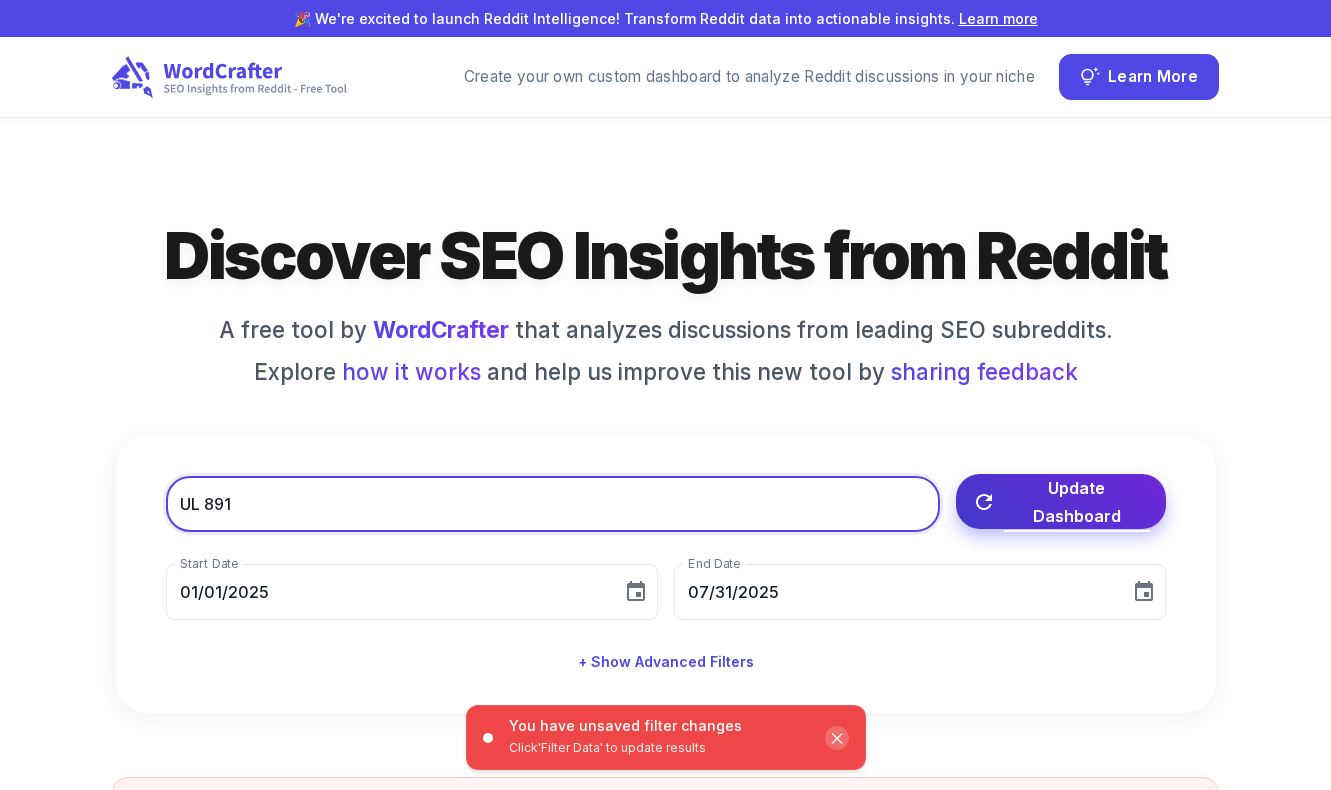 click on "Update Dashboard" at bounding box center (1077, 502) 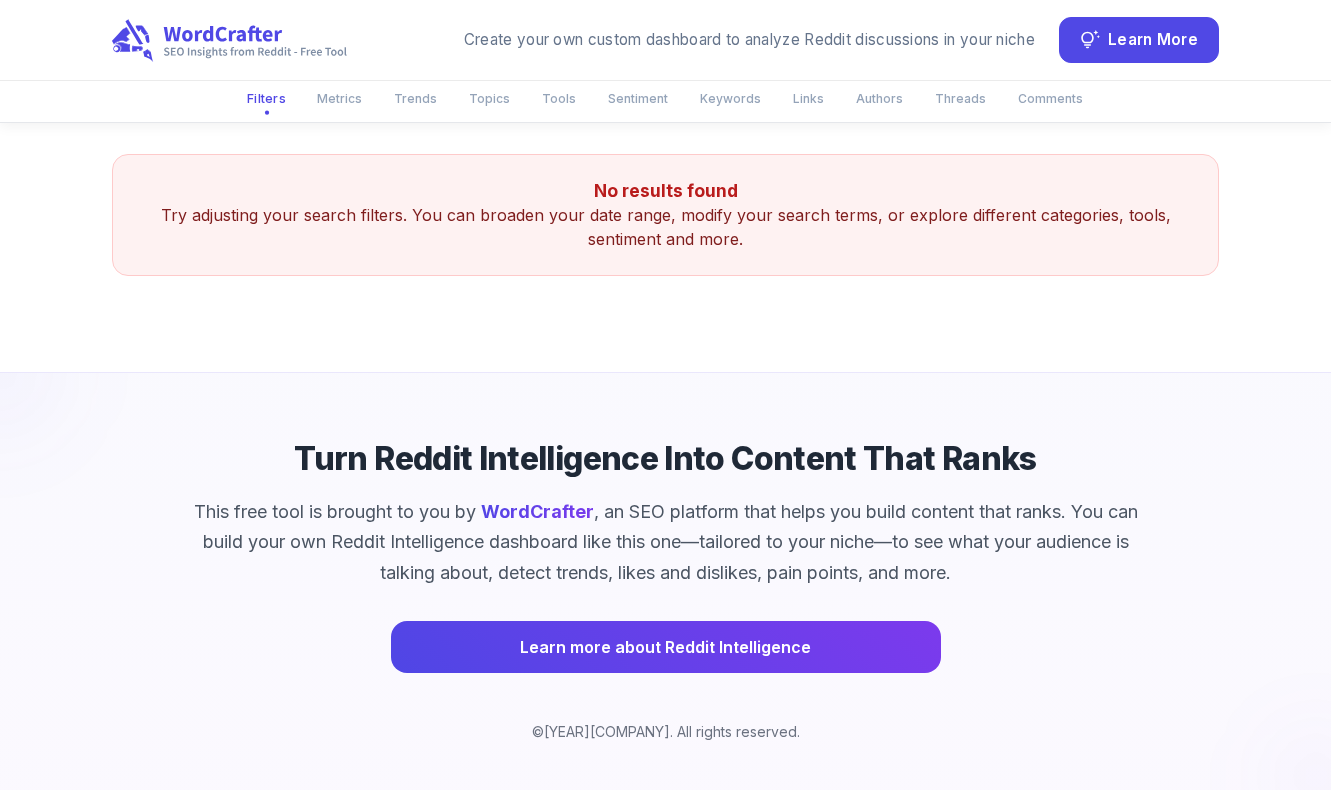 scroll, scrollTop: 0, scrollLeft: 0, axis: both 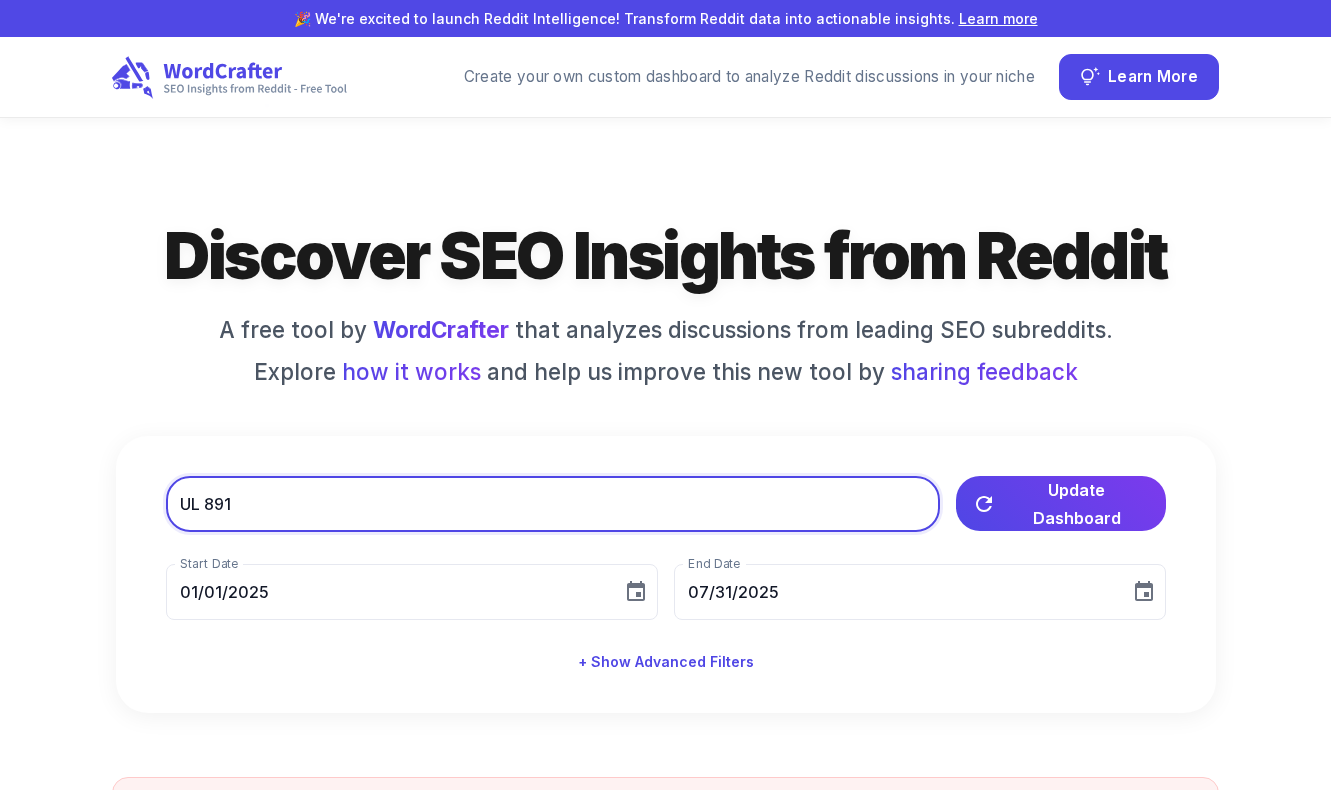 drag, startPoint x: 329, startPoint y: 502, endPoint x: 121, endPoint y: 500, distance: 208.00961 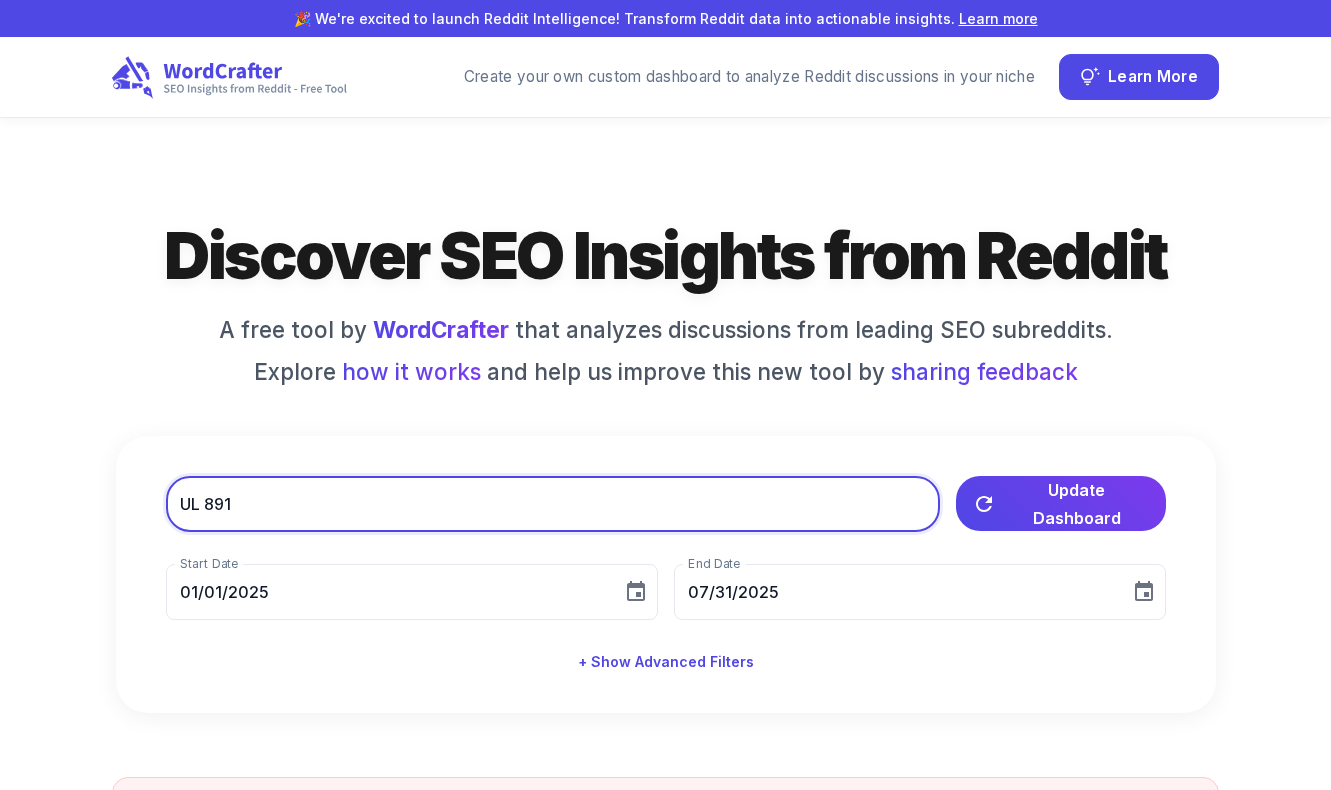 click on "Update Dashboard Start Date 01/01/2025 Start Date End Date 07/31/2025 End Date + Show Advanced Filters" at bounding box center [666, 574] 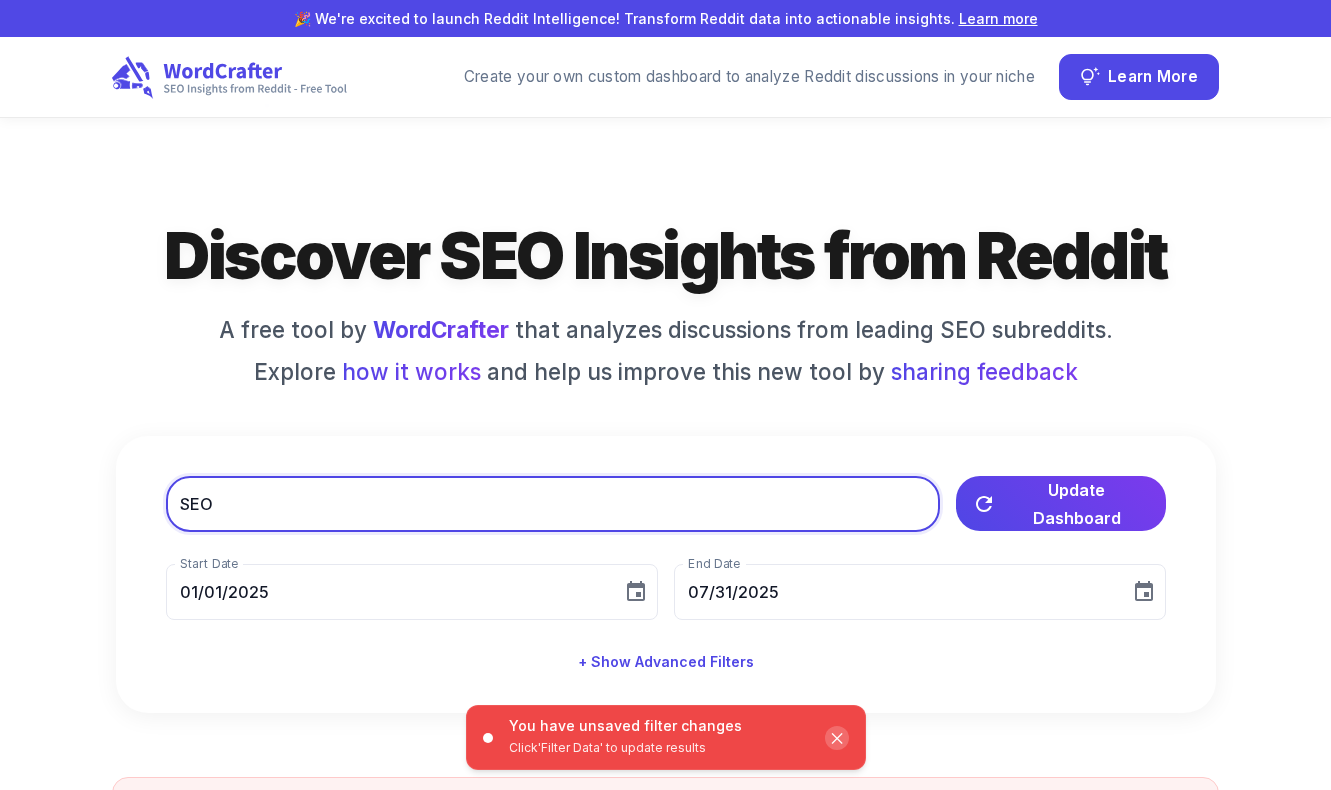 click on "You have unsaved filter changes Click  'Filter Data' to update results ✕" at bounding box center (666, 737) 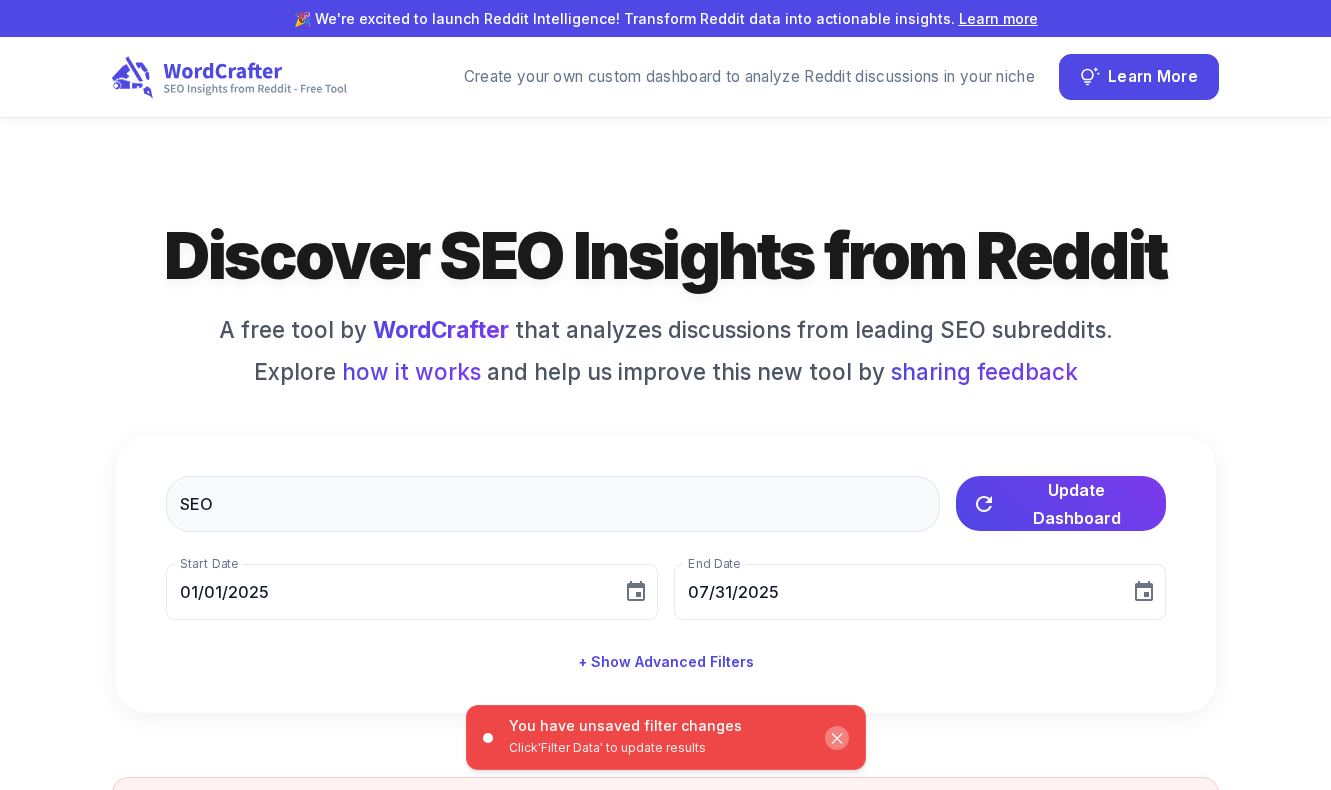 click on "✕" at bounding box center [837, 738] 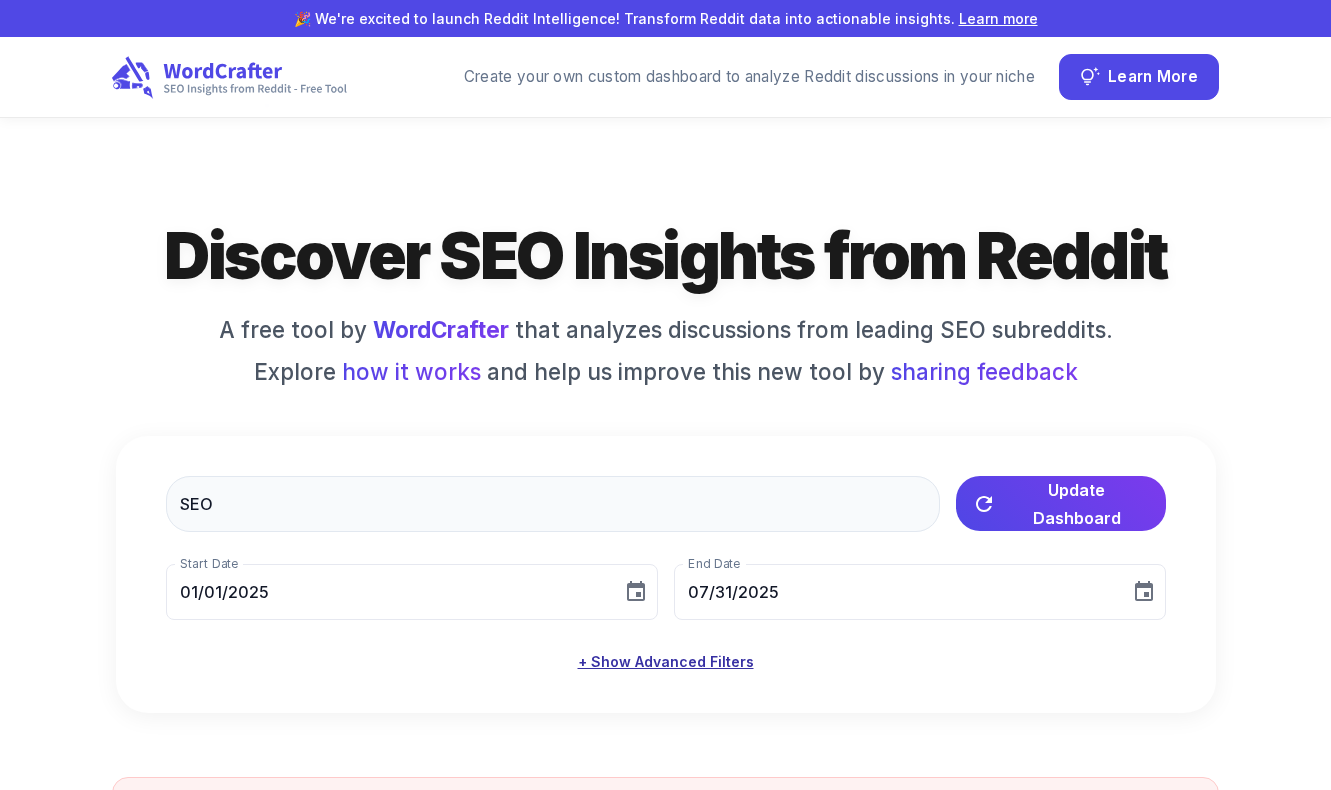 click on "+ Show Advanced Filters" at bounding box center [666, 662] 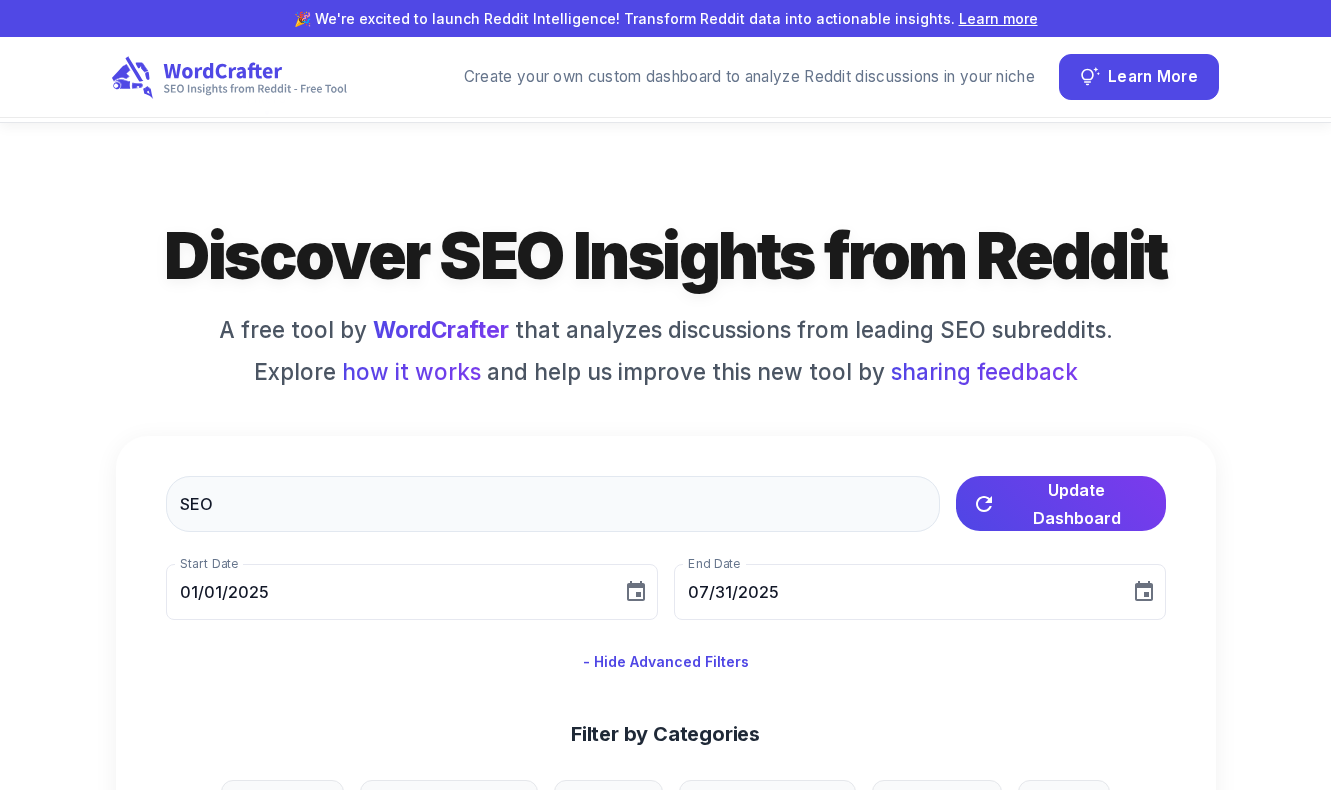 scroll, scrollTop: 185, scrollLeft: 0, axis: vertical 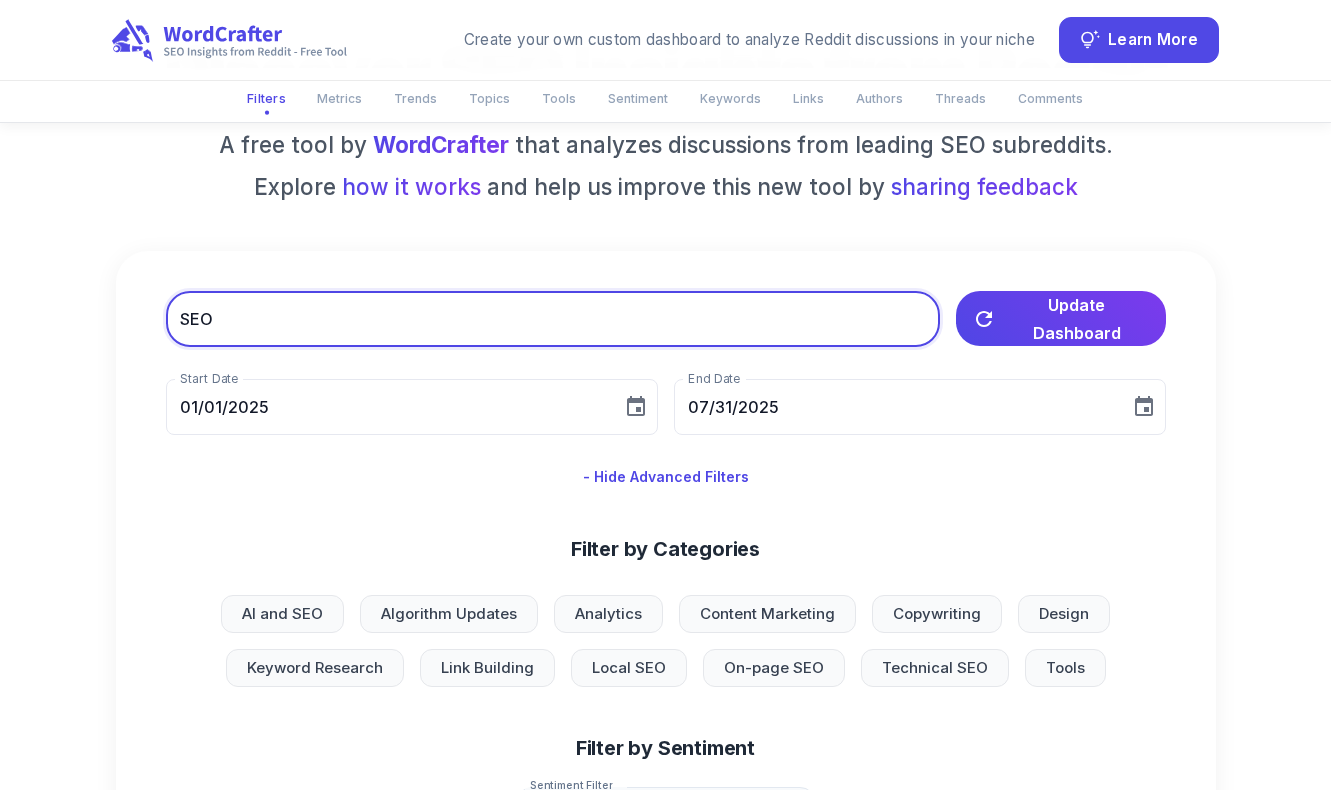 drag, startPoint x: 248, startPoint y: 322, endPoint x: 140, endPoint y: 312, distance: 108.461975 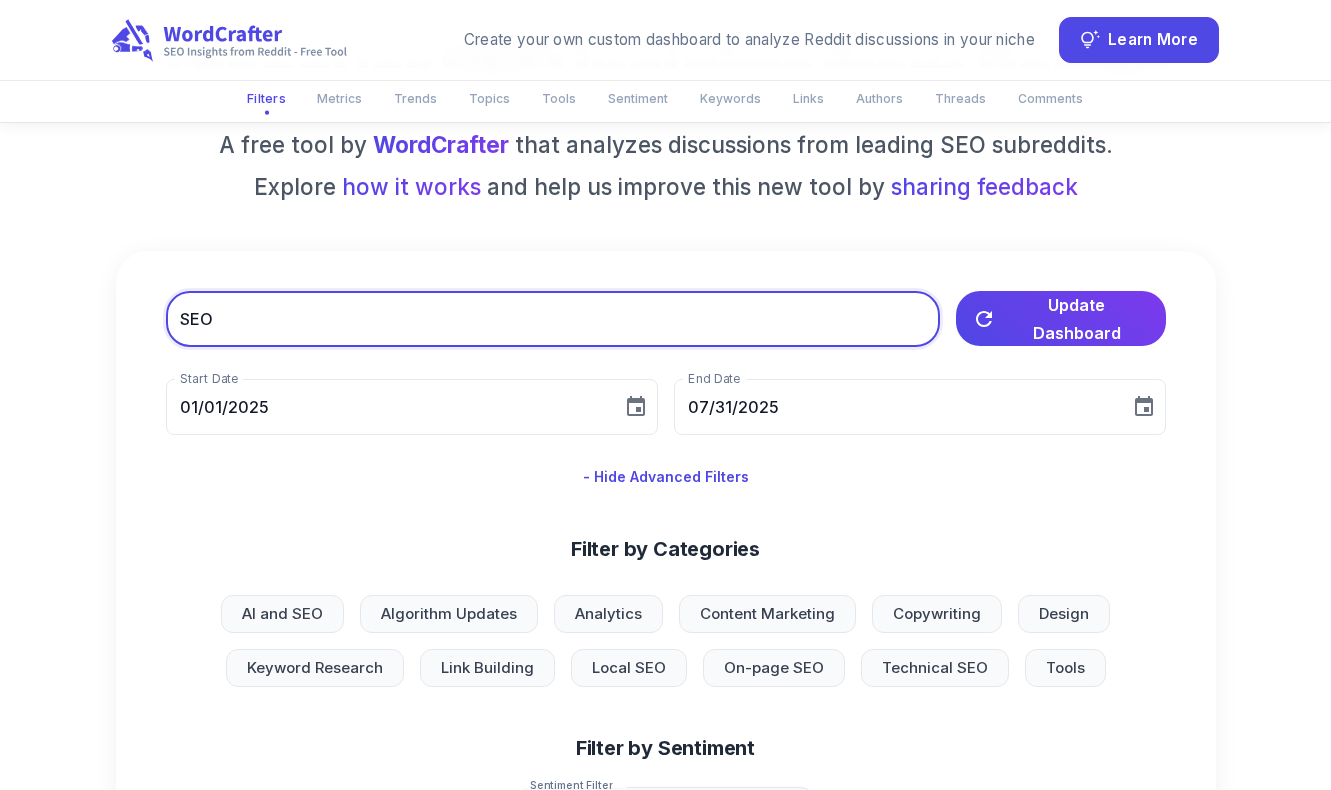 click on "SEO ​ Update Dashboard Start Date 01/01/2025 Start Date End Date 07/31/2025 End Date - Hide Advanced Filters Filter by Categories AI and SEO Algorithm Updates Analytics Content Marketing Copywriting Design Keyword Research Link Building Local SEO On-page SEO Technical SEO Tools Filter by Sentiment Sentiment Filter 📊 All Sentiments *** Sentiment Filter Filter by Tools adobe analytics ahrefs botify brightedge clearscope conductor deepcrawl google analytics google colab google keyword planner google search console google sheets jasper majestic marketmuse moz oncrawl ryte screaming frog searchmetrics semrush serpstat sitebulb sparktoro Filter by Subreddit r/ahrefs r/bigseo r/blackhatseo r/eCommerceSEO r/linkbuilding r/localseo r/SEMrush r/SEO r/SEO_Digital_Marketing r/seogrowth r/ShopifySEO r/TechSEO r/YouTubeSEO Filter by Authors 1 excluded Include Only These Authors ​ Exclude These Authors ​ AutoModerator × Filter by Discussion Type All Content Threads Only Comments Only Filter by Score Range ≥ 0 to" at bounding box center [666, 1185] 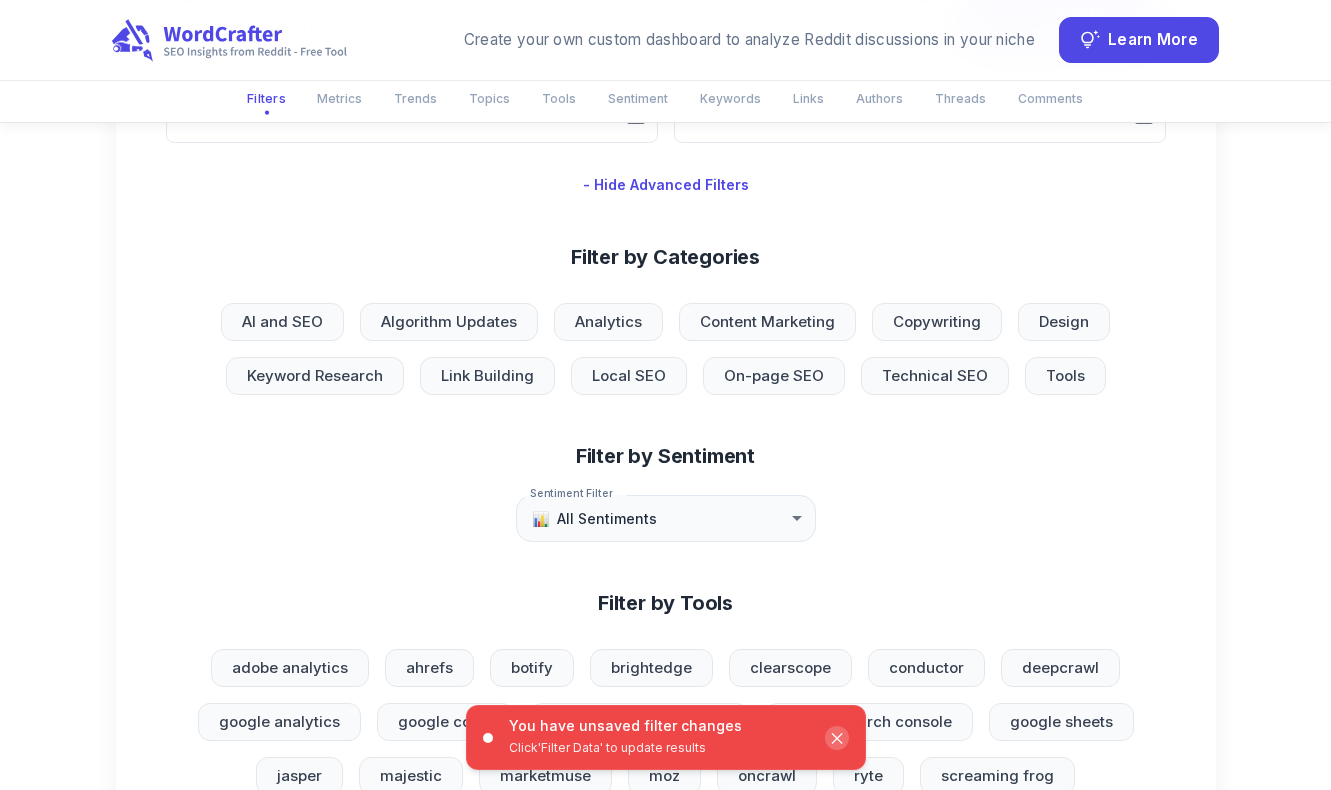 scroll, scrollTop: 480, scrollLeft: 0, axis: vertical 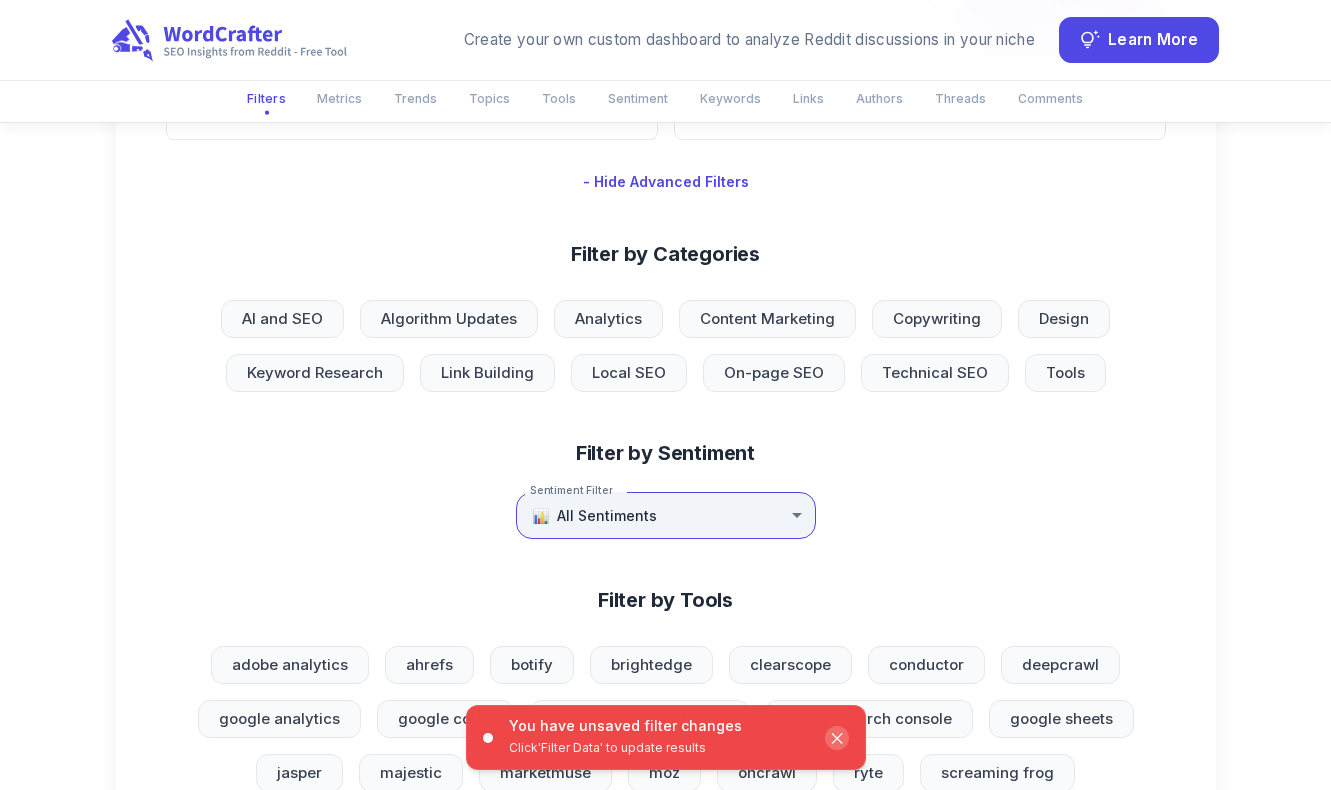 click on "Start Date 01/01/2025 Start Date End Date 07/31/2025 End Date - Hide Advanced Filters Filter by Categories AI and SEO Algorithm Updates Analytics Content Marketing Copywriting Design Keyword Research Link Building Local SEO On-page SEO Technical SEO Tools Filter by Sentiment Sentiment Filter 📊 All Sentiments *** Sentiment Filter Filter by Tools adobe analytics ahrefs botify brightedge clearscope" at bounding box center [665, 1019] 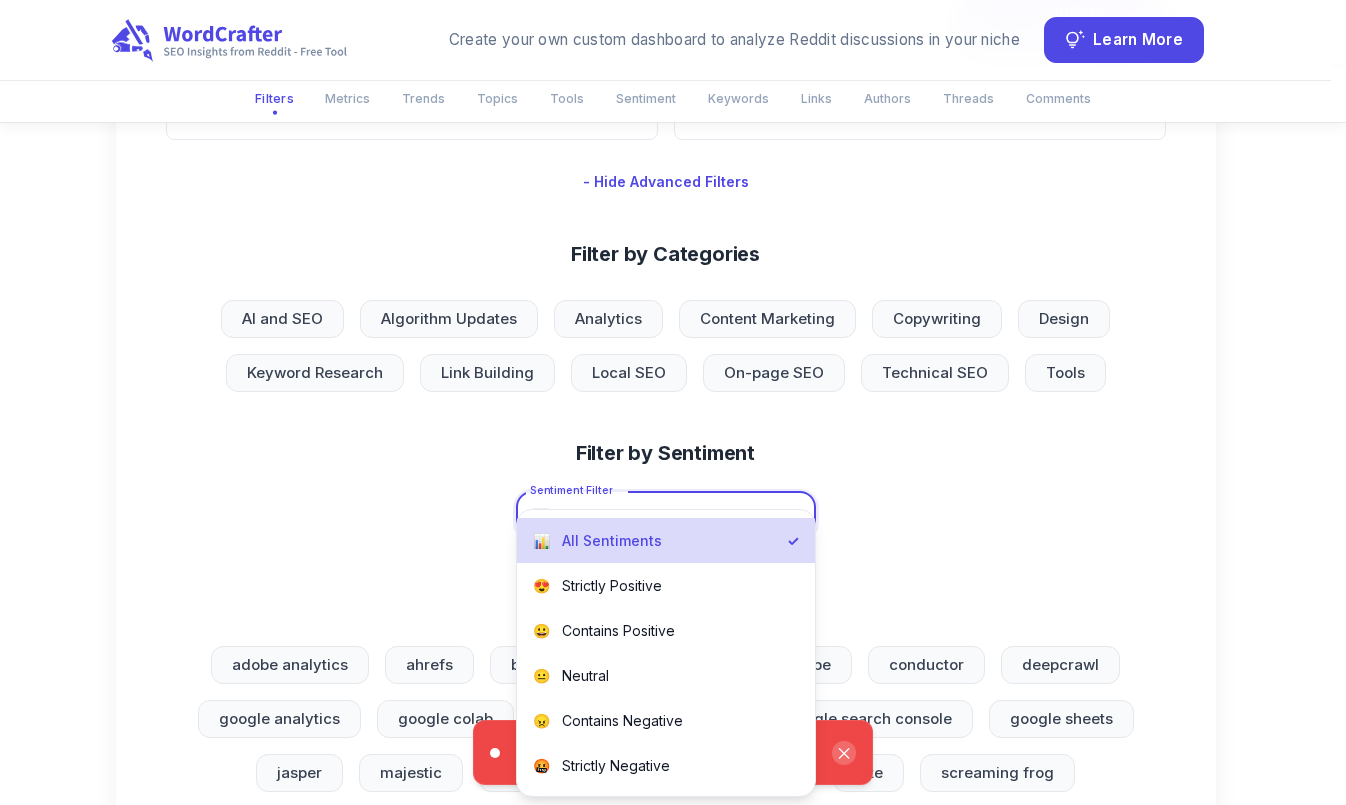 click at bounding box center (673, 402) 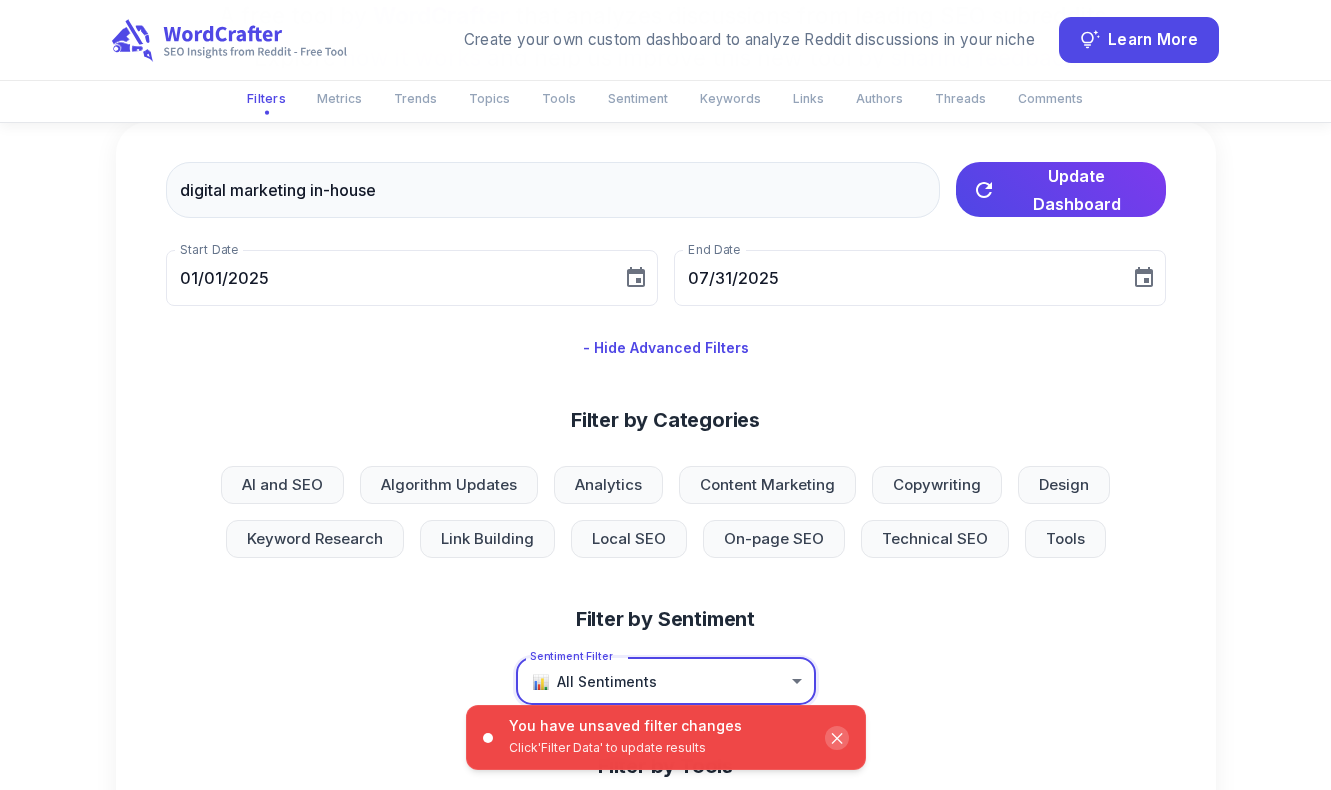 scroll, scrollTop: 183, scrollLeft: 0, axis: vertical 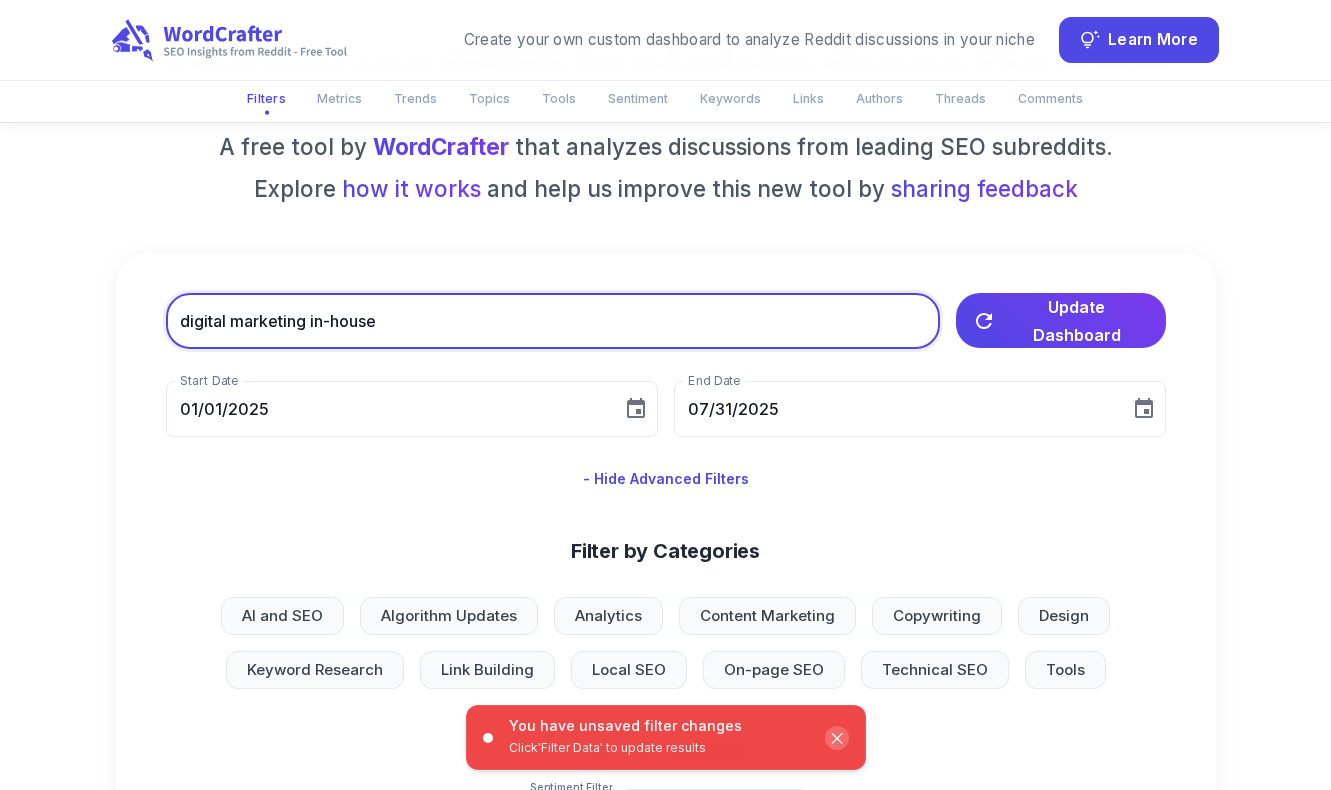 drag, startPoint x: 429, startPoint y: 319, endPoint x: 18, endPoint y: 321, distance: 411.00485 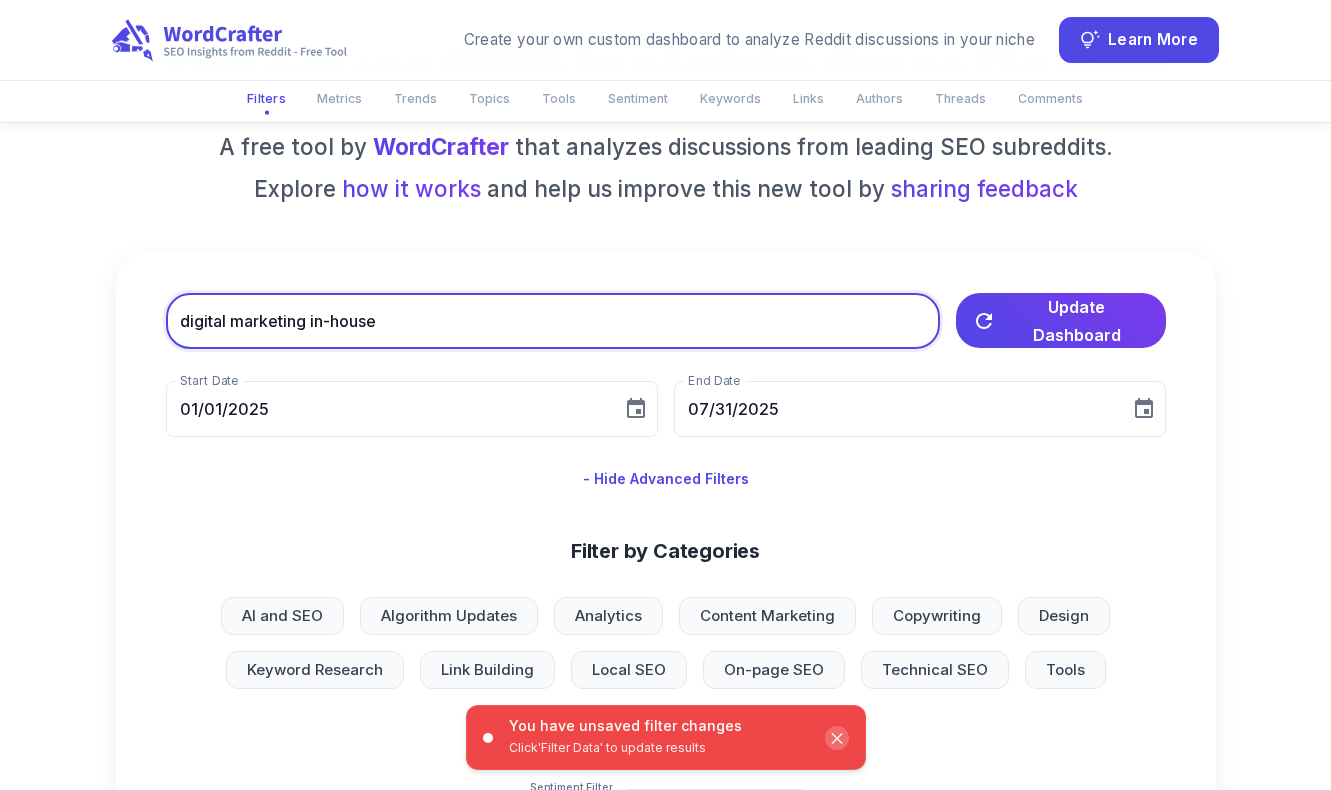 click on "Start Date 01/01/2025 Start Date End Date 07/31/2025 End Date - Hide Advanced Filters Filter by Categories AI and SEO Algorithm Updates Analytics Content Marketing Copywriting Design Keyword Research Link Building Local SEO On-page SEO Technical SEO Tools Filter by Sentiment Sentiment Filter 📊 All Sentiments *** Sentiment Filter Filter by Tools adobe analytics ahrefs botify brightedge clearscope conductor deepcrawl google analytics google colab google keyword planner google search console google sheets jasper majestic marketmuse moz oncrawl ryte screaming frog searchmetrics semrush serpstat 0" at bounding box center (665, 1379) 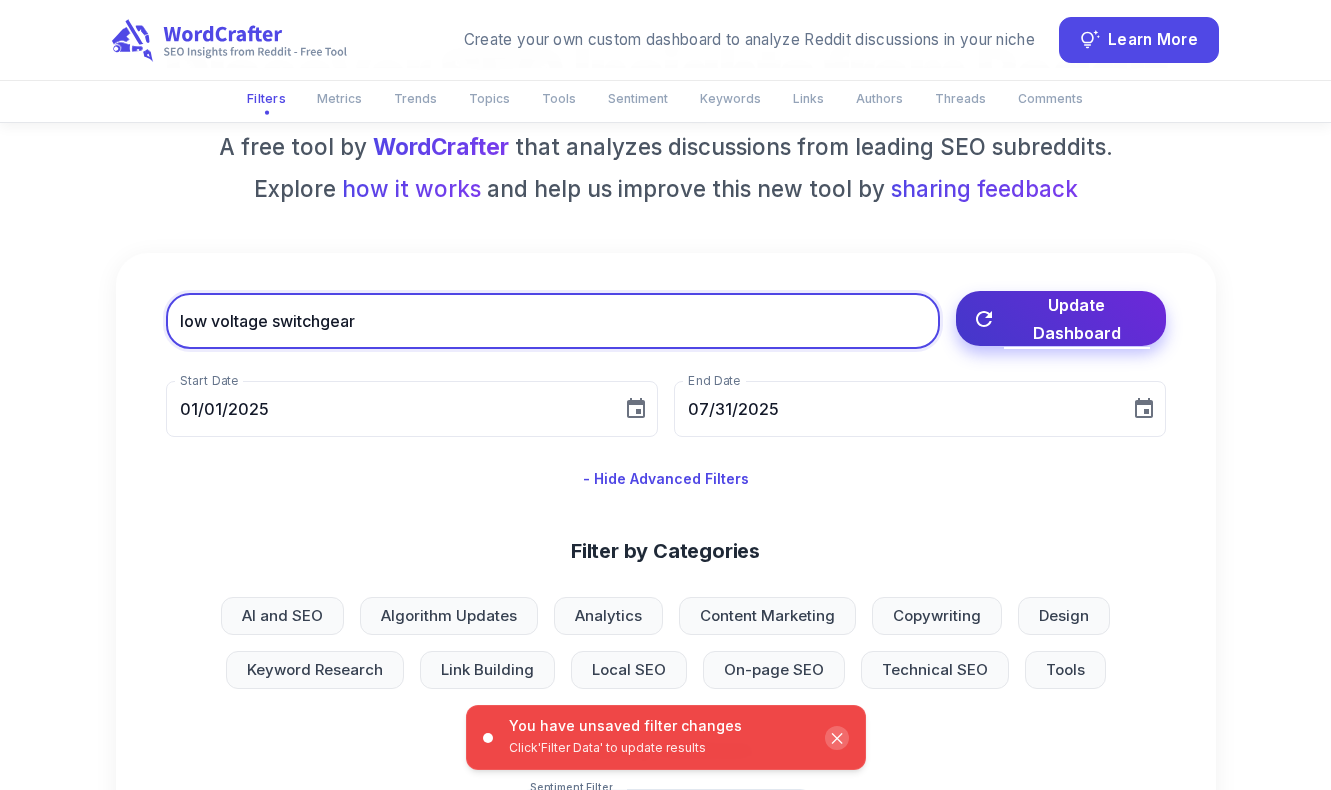 type on "low voltage switchgear" 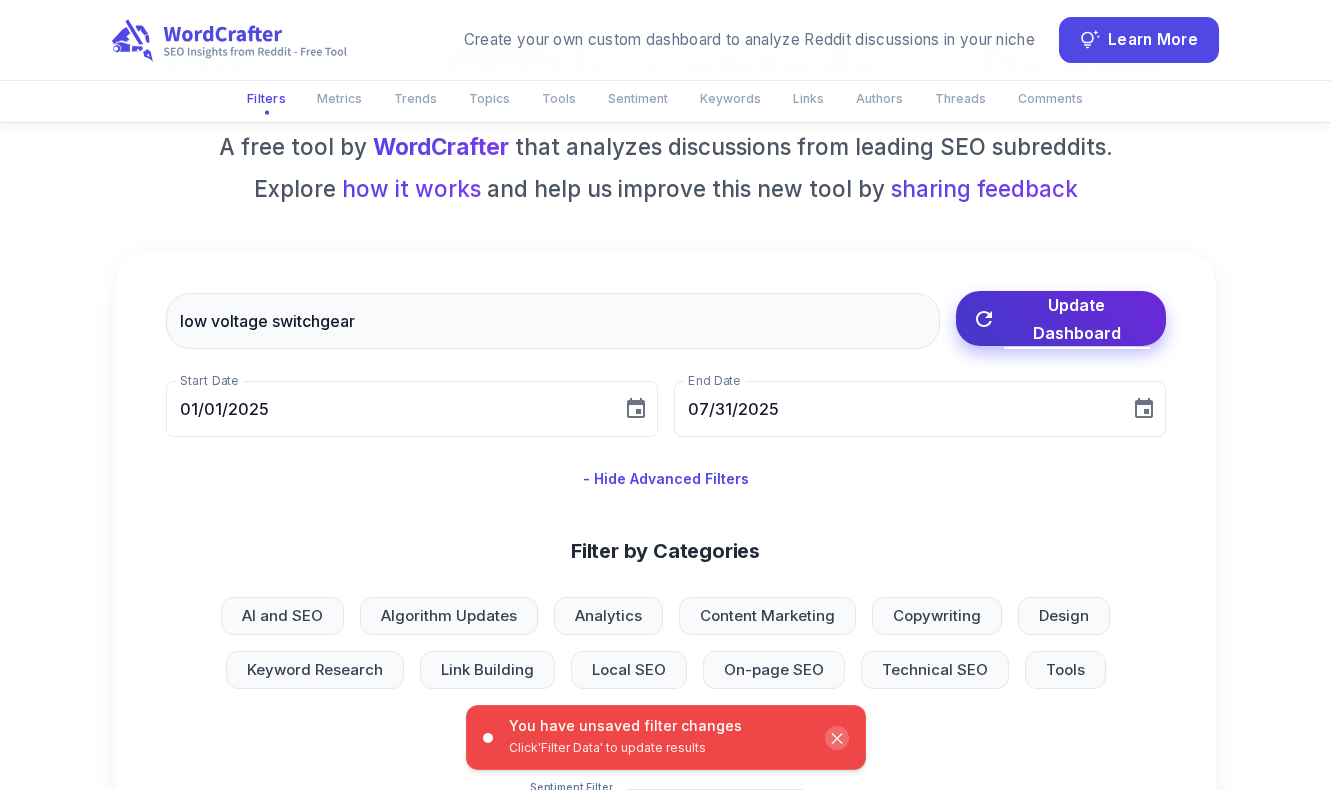 click on "Update Dashboard" at bounding box center (1077, 319) 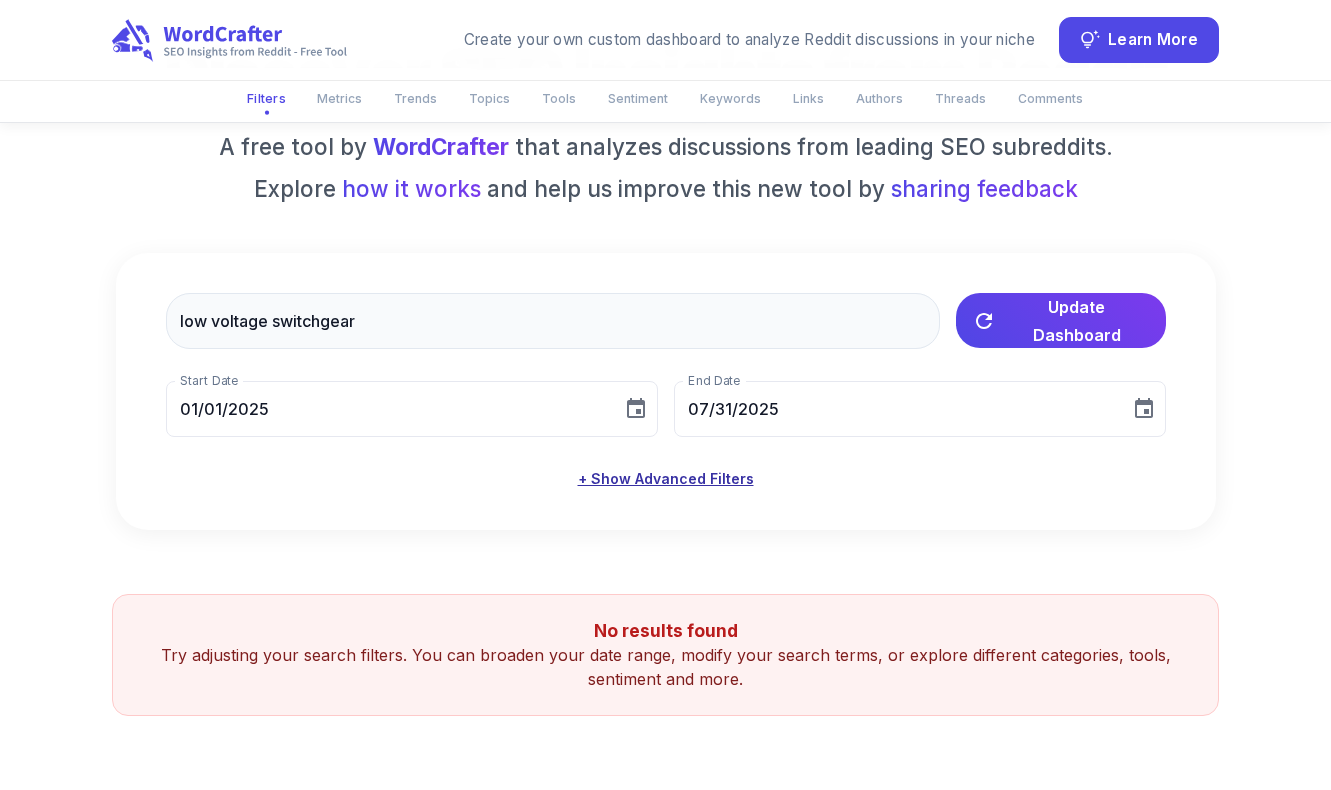 click on "+ Show Advanced Filters" at bounding box center [666, 479] 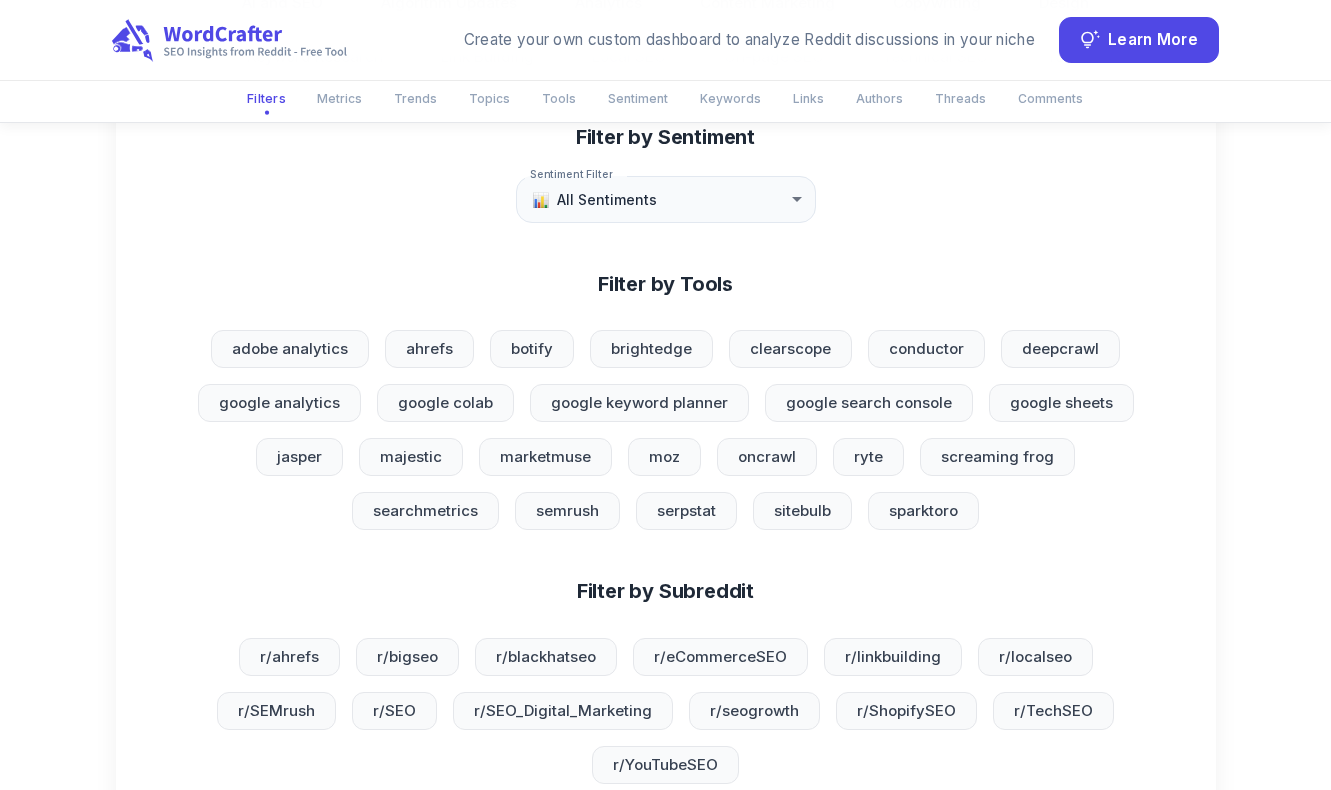 scroll, scrollTop: 1027, scrollLeft: 0, axis: vertical 